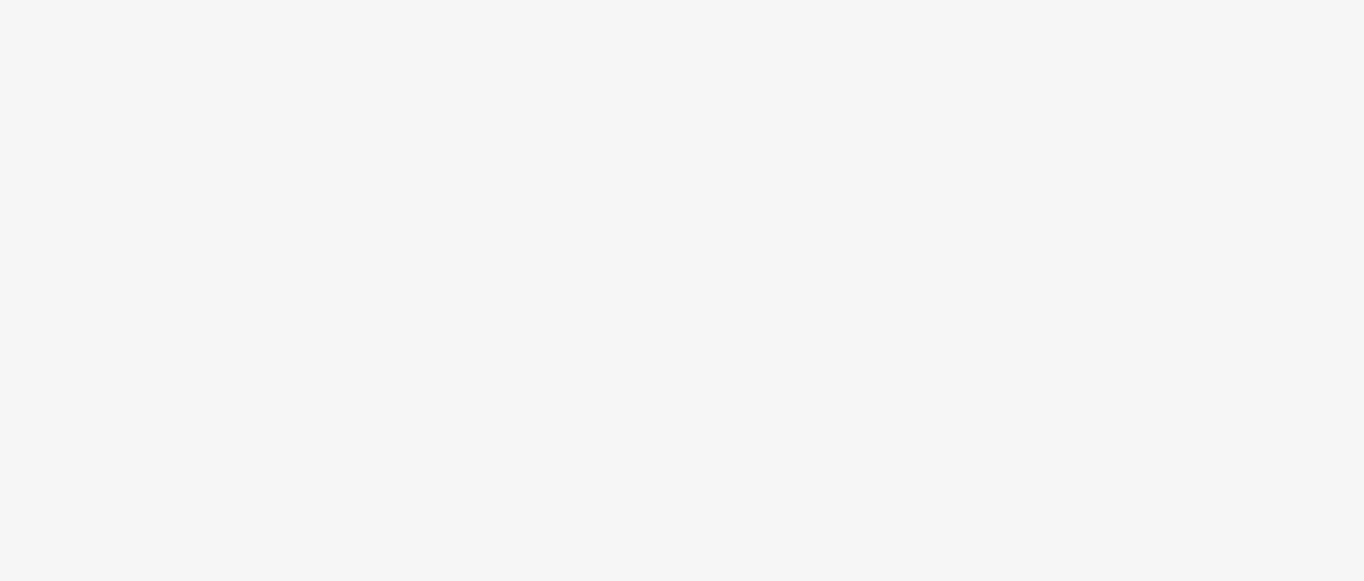 scroll, scrollTop: 0, scrollLeft: 0, axis: both 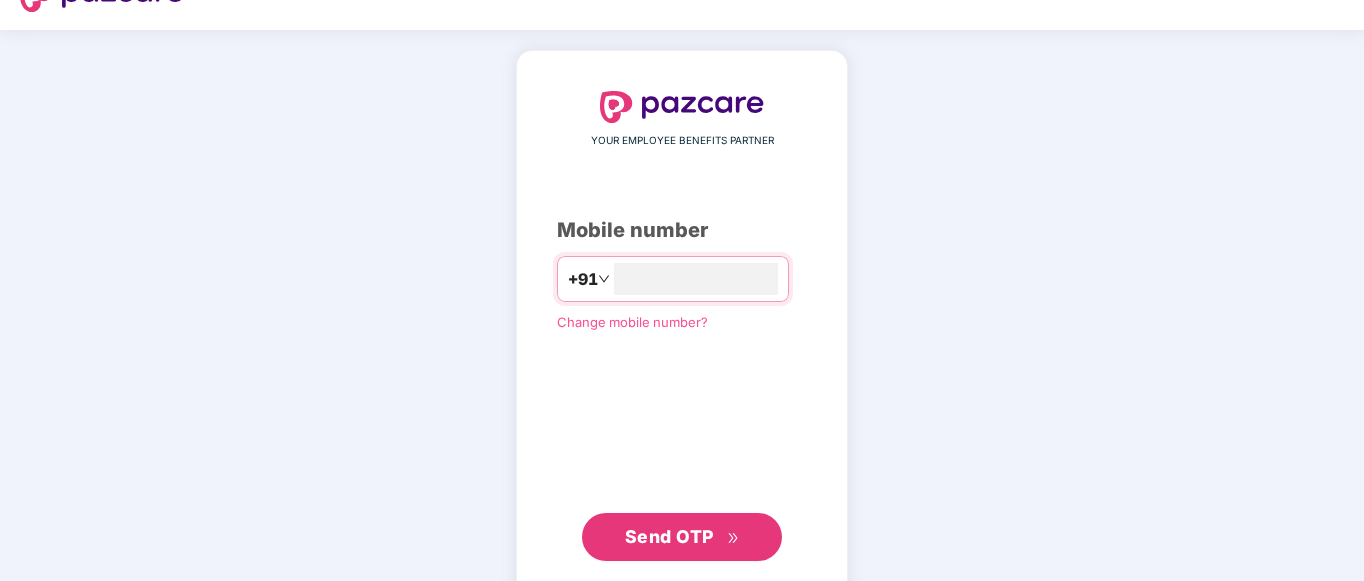type on "**********" 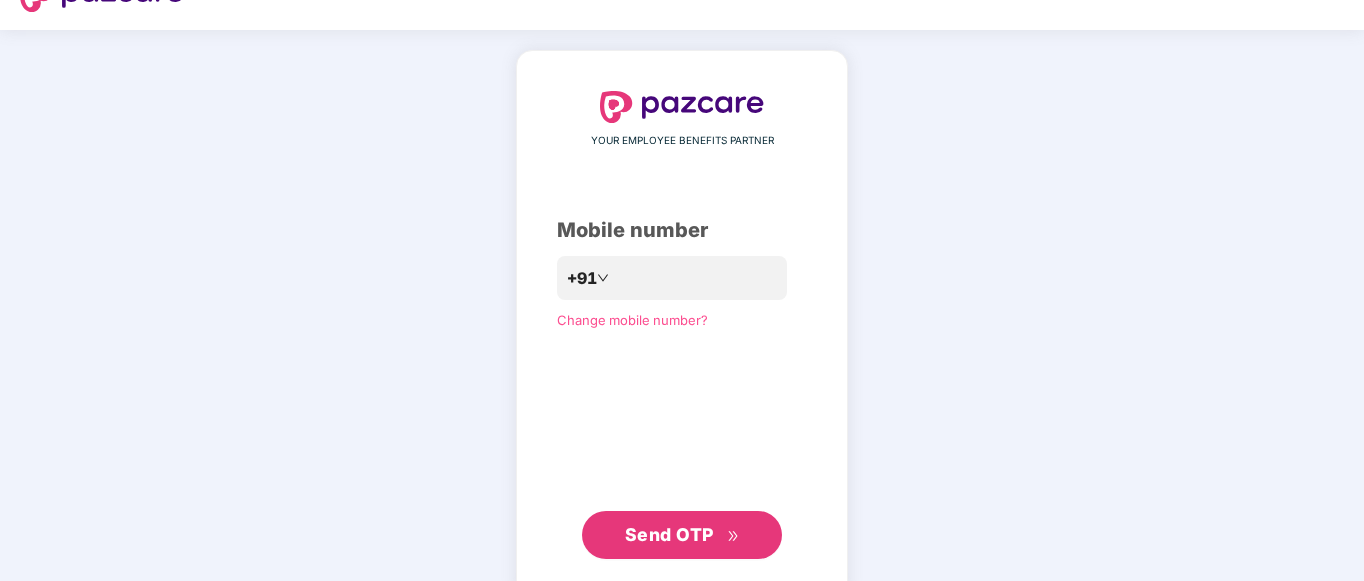 click on "Send OTP" at bounding box center (669, 534) 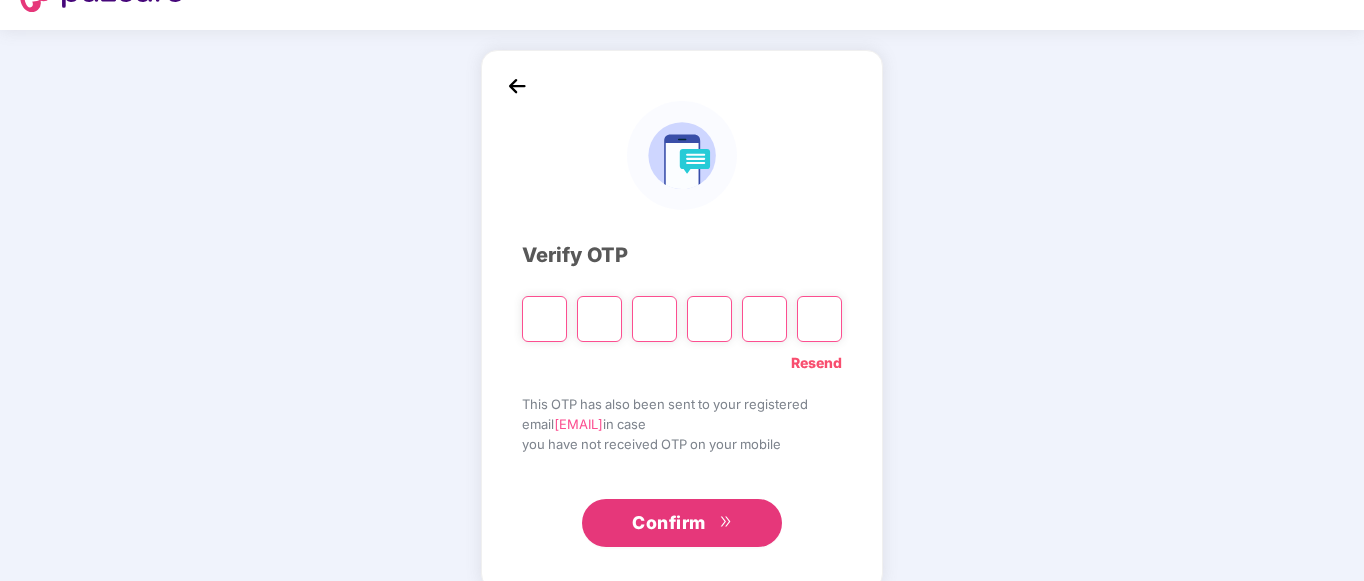 type on "*" 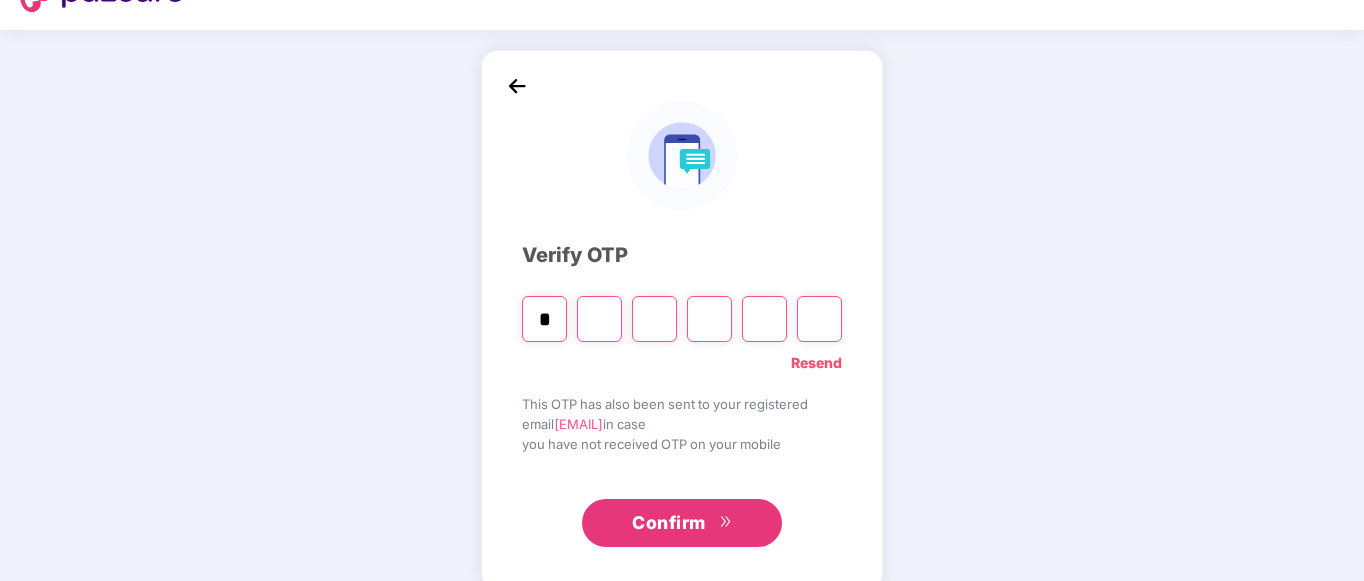 type on "*" 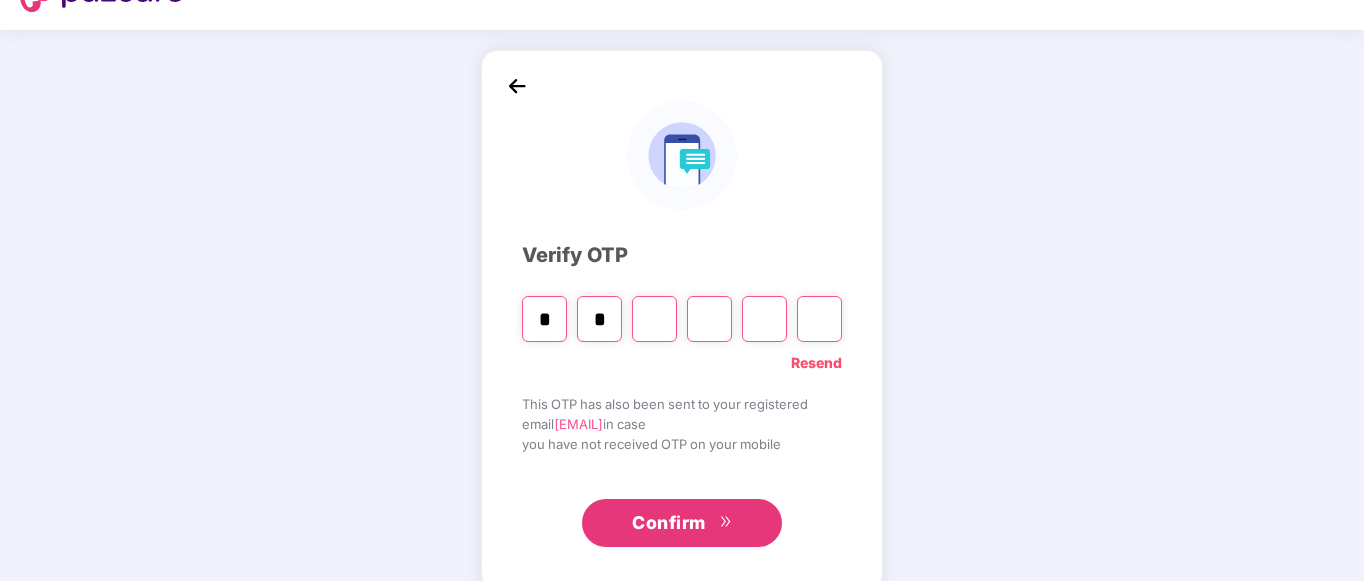 type on "*" 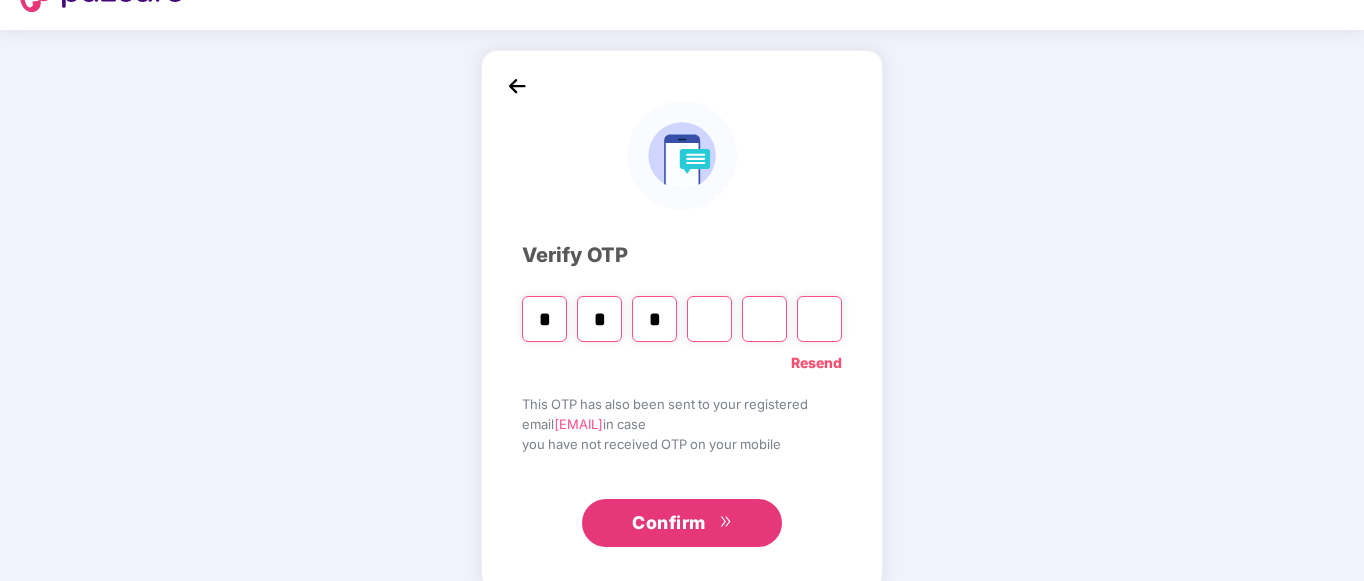 type on "*" 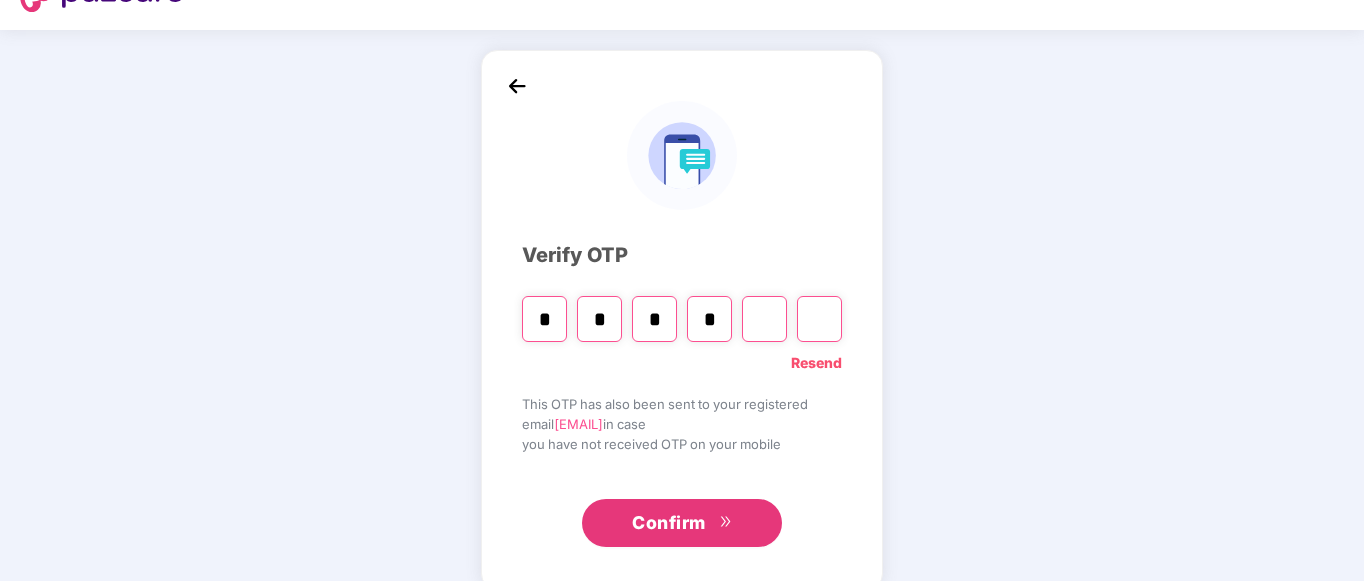 type on "*" 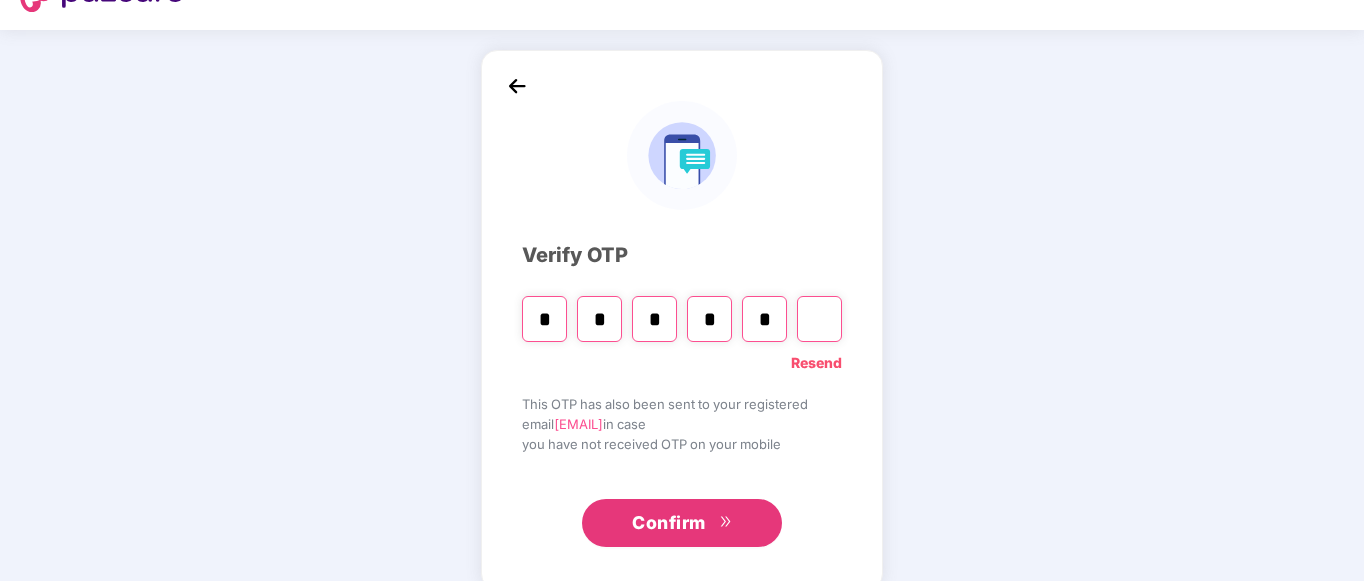 type on "*" 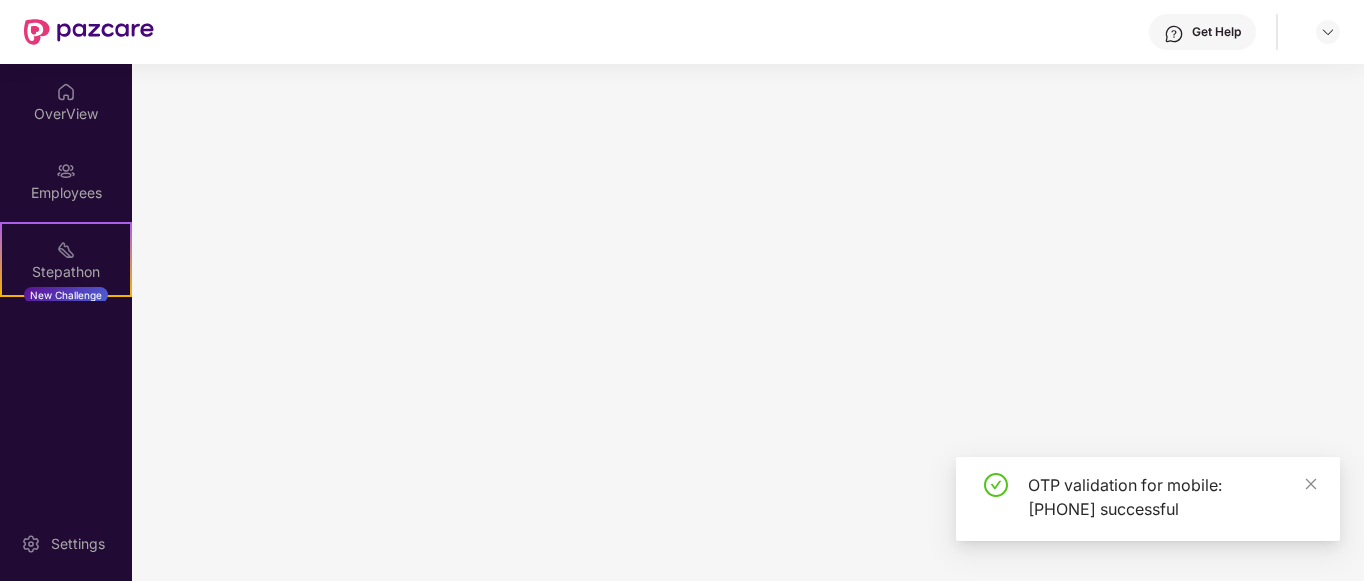 scroll, scrollTop: 0, scrollLeft: 0, axis: both 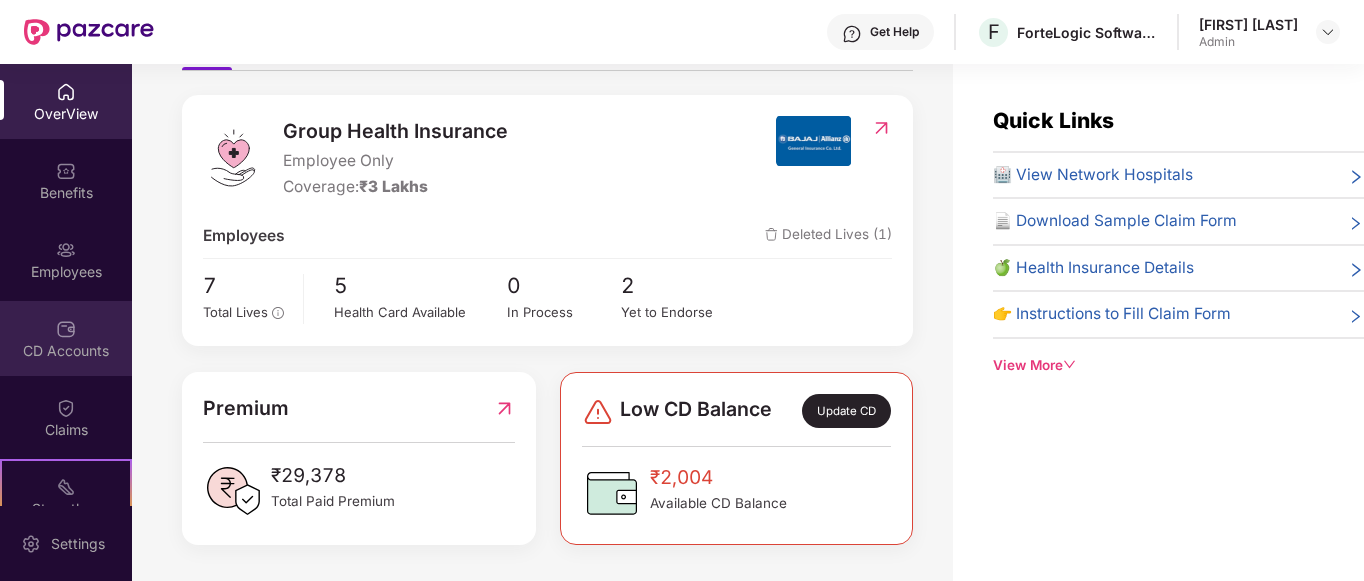 click at bounding box center [66, 329] 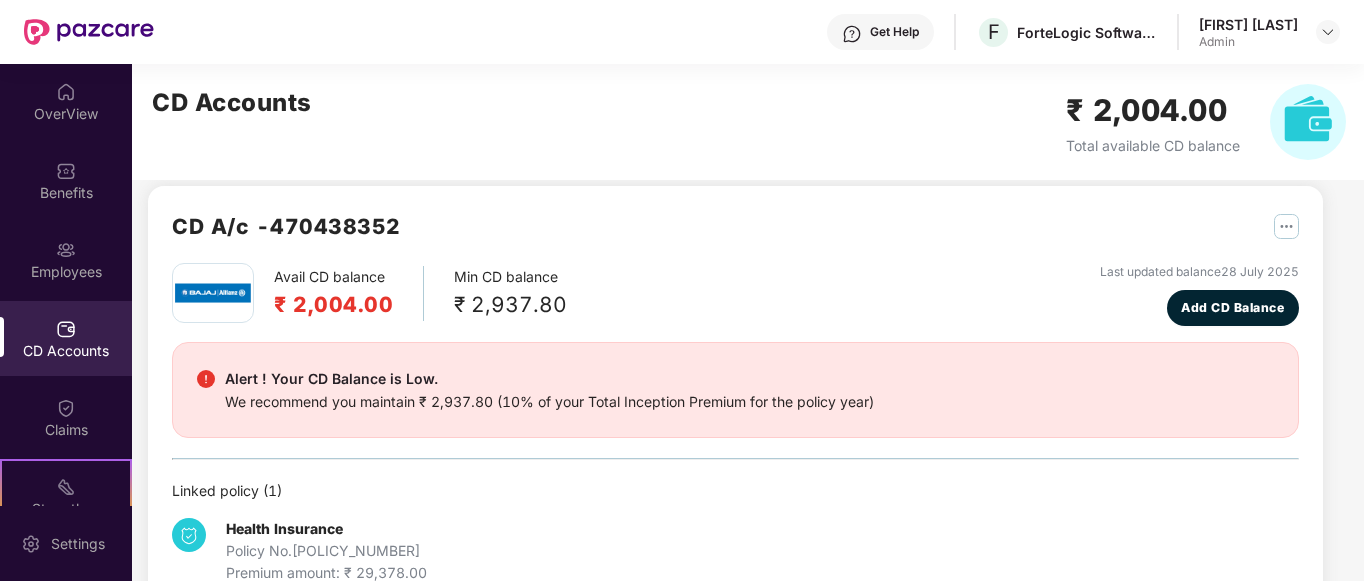 scroll, scrollTop: 19, scrollLeft: 0, axis: vertical 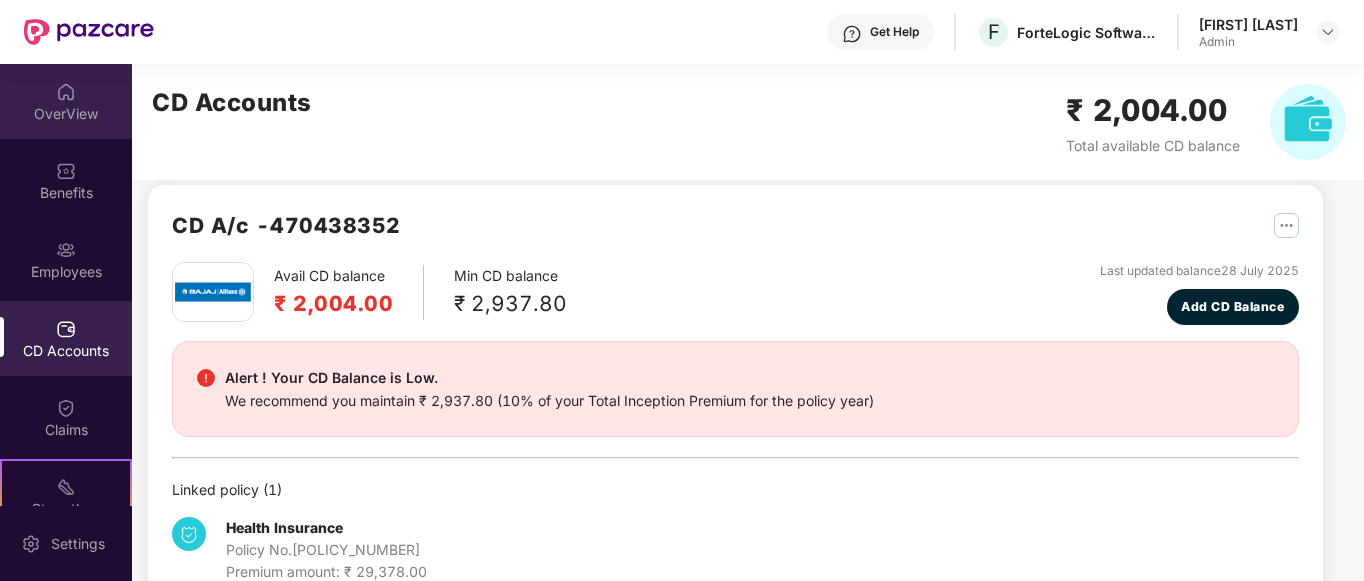 click at bounding box center (66, 92) 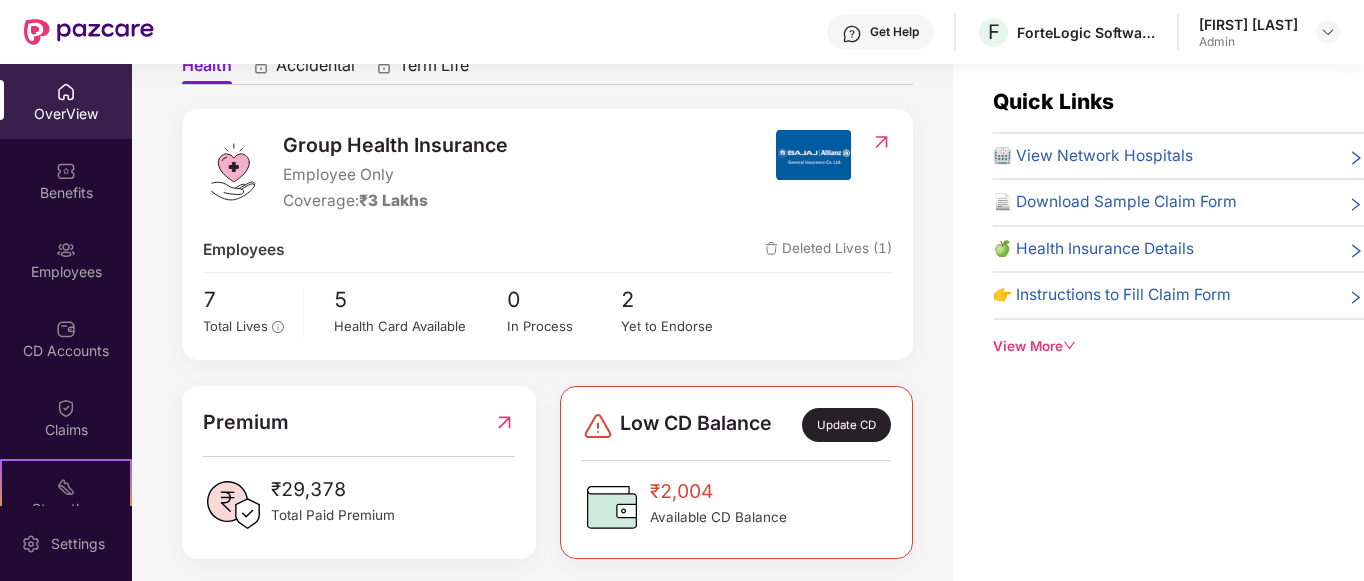 scroll, scrollTop: 192, scrollLeft: 0, axis: vertical 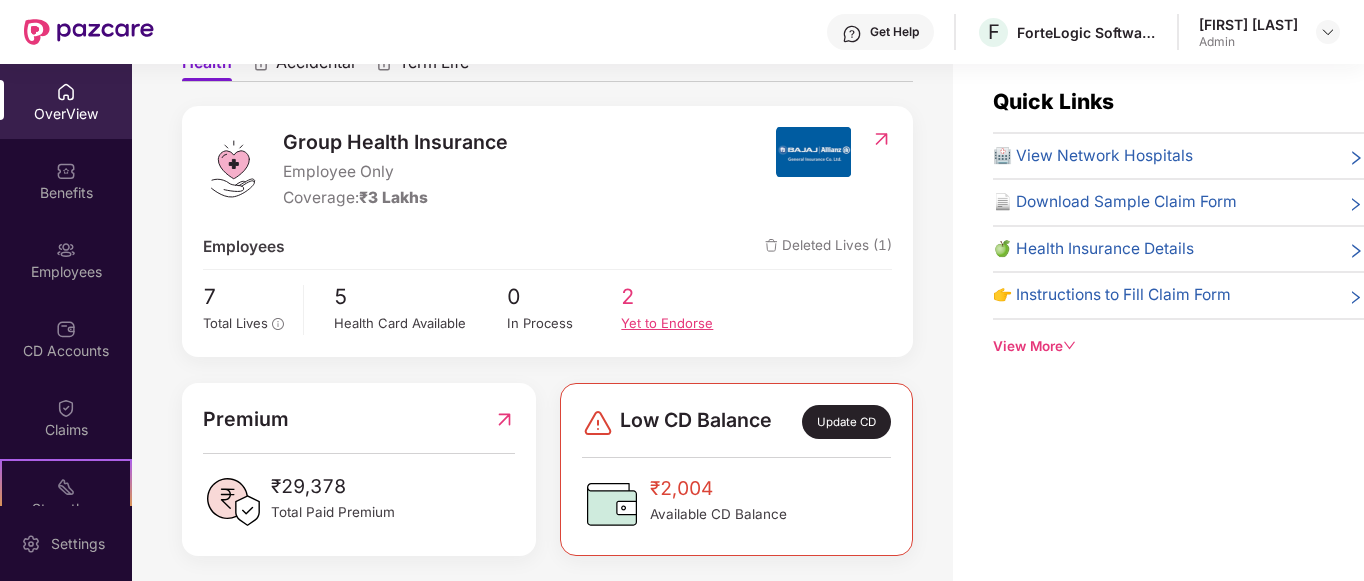click on "2" at bounding box center (678, 296) 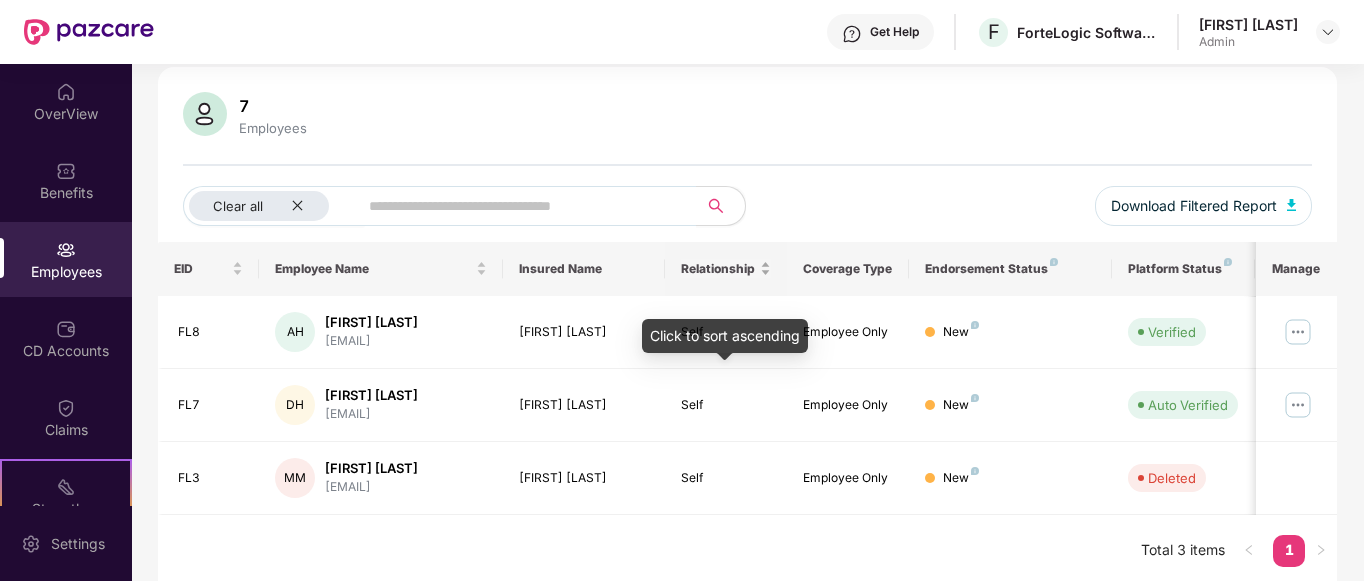 scroll, scrollTop: 137, scrollLeft: 0, axis: vertical 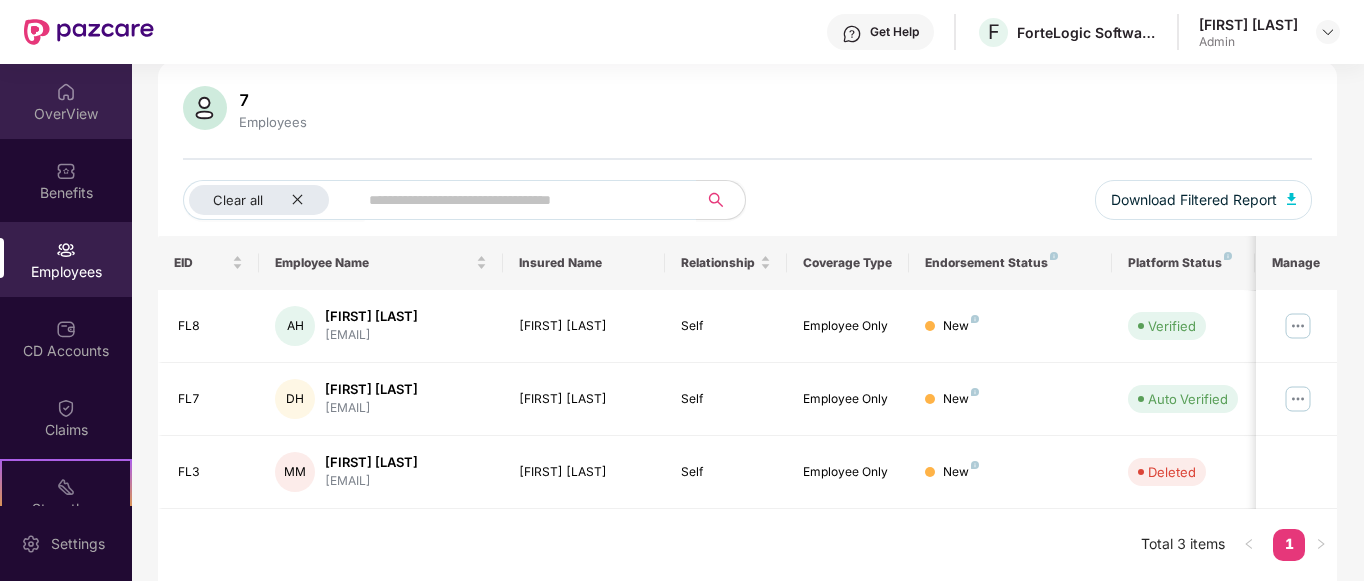 click on "OverView" at bounding box center (66, 113) 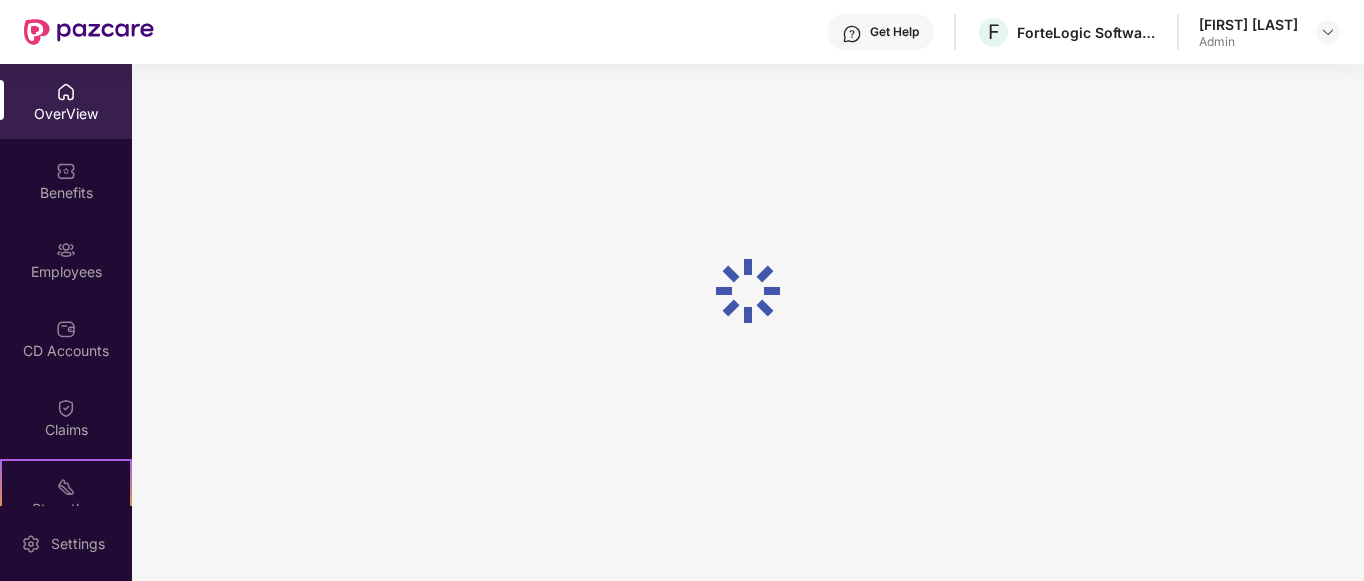 scroll, scrollTop: 64, scrollLeft: 0, axis: vertical 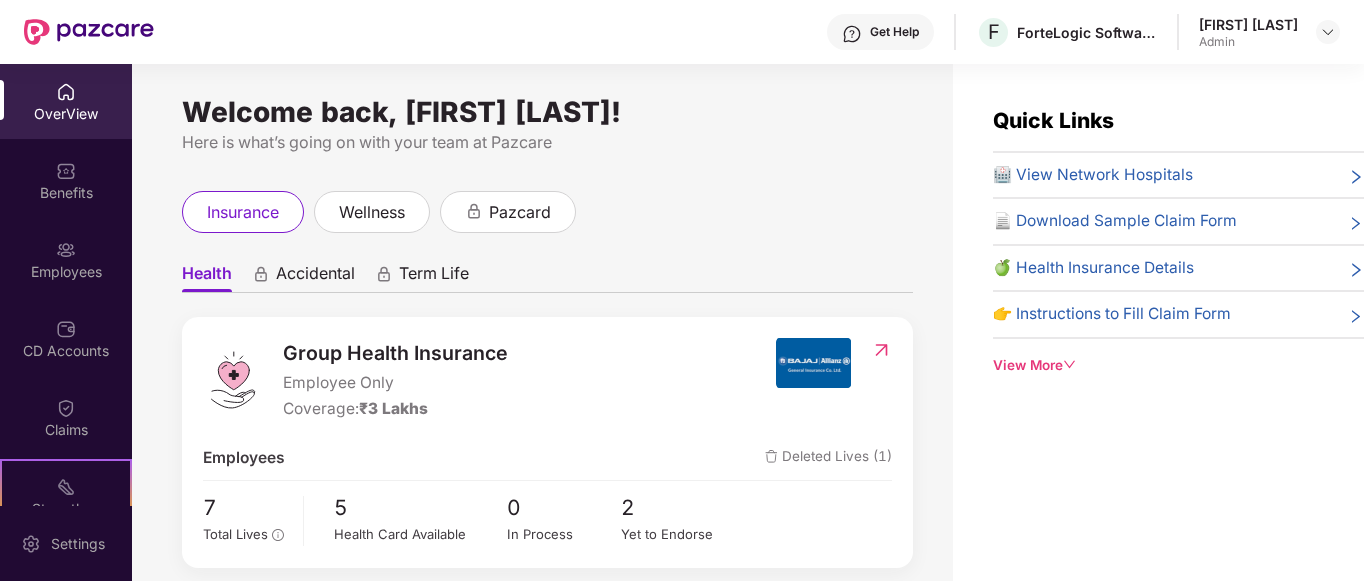 click at bounding box center (66, 92) 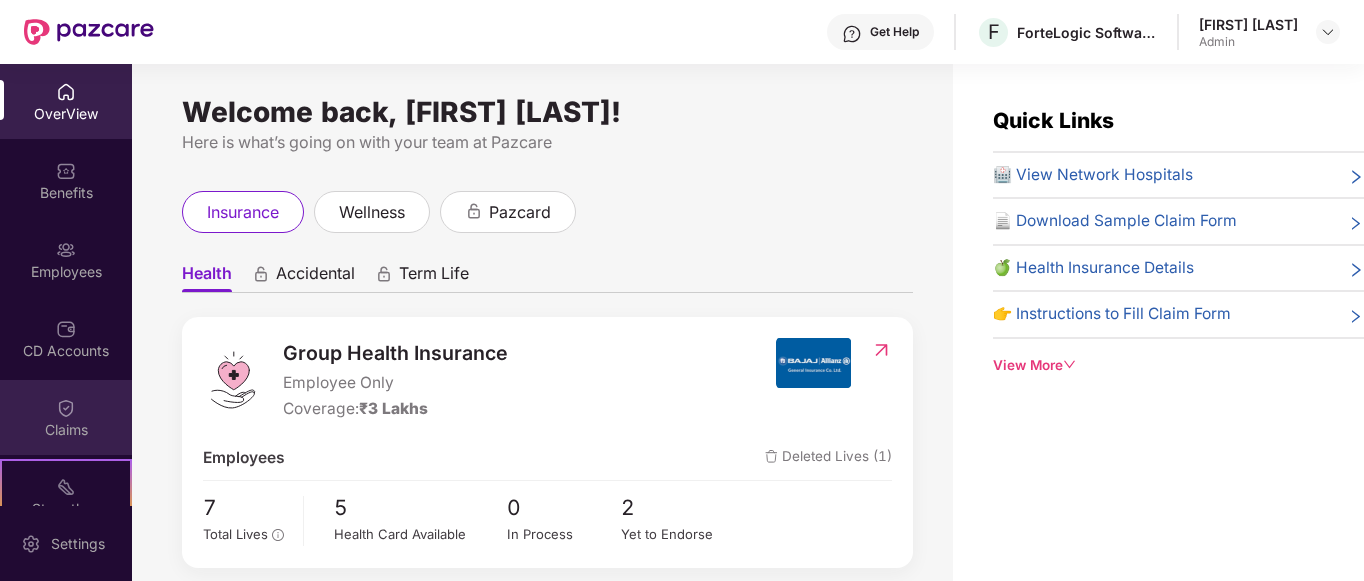 scroll, scrollTop: 190, scrollLeft: 0, axis: vertical 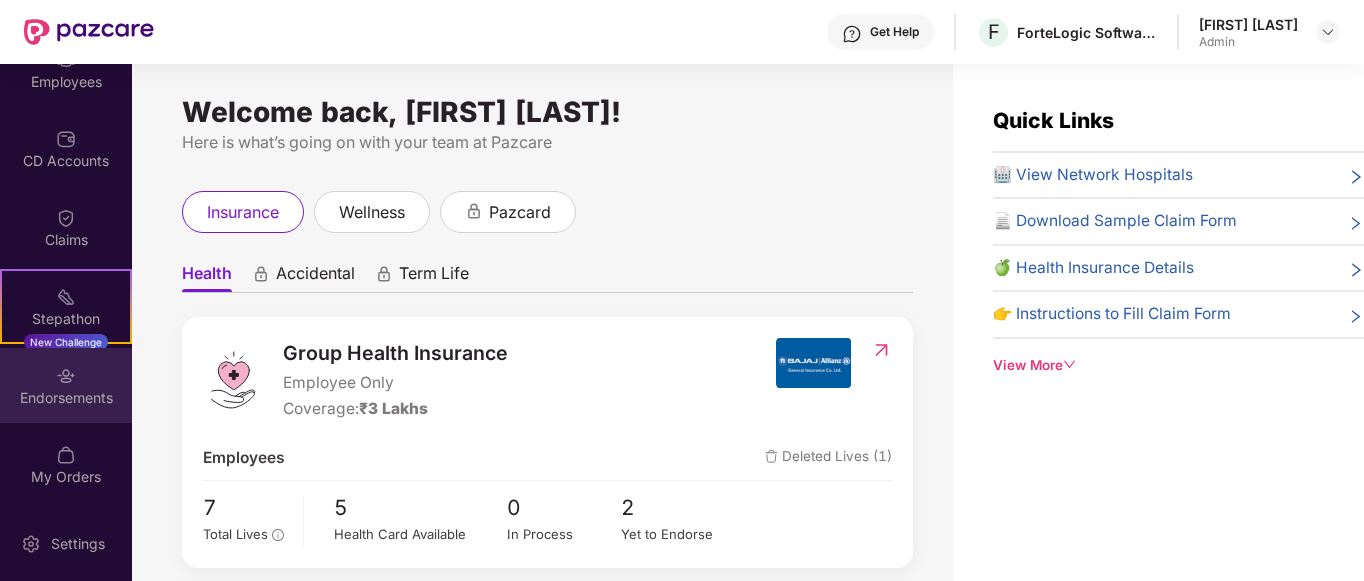 click on "Endorsements" at bounding box center [66, 398] 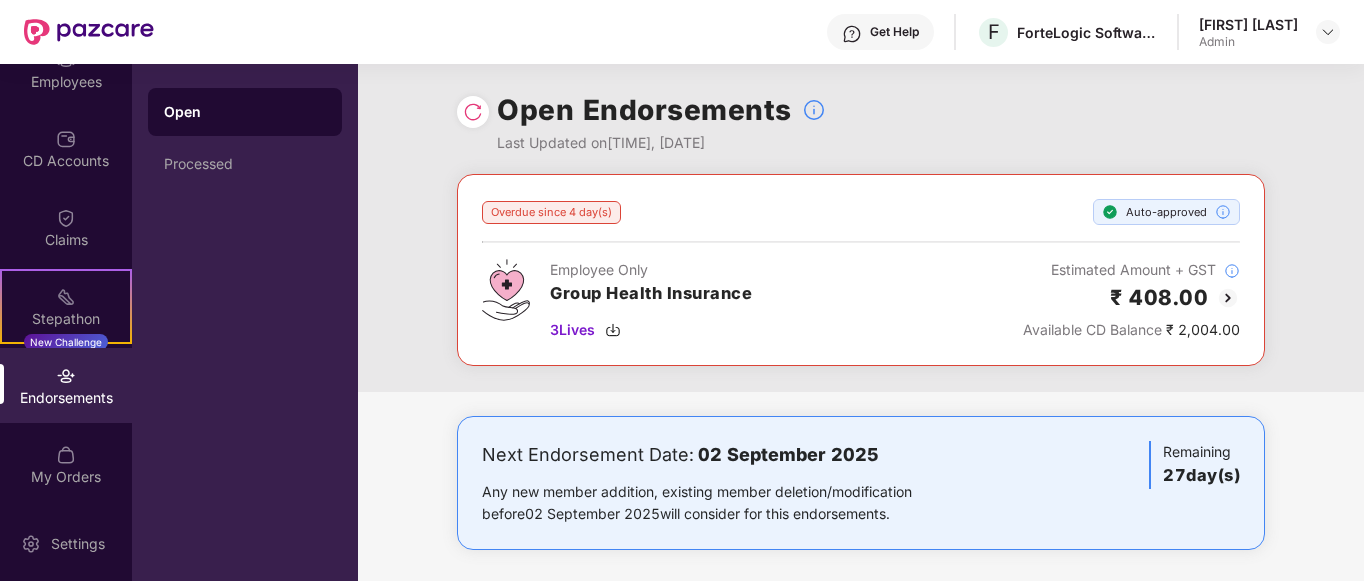 scroll, scrollTop: 9, scrollLeft: 0, axis: vertical 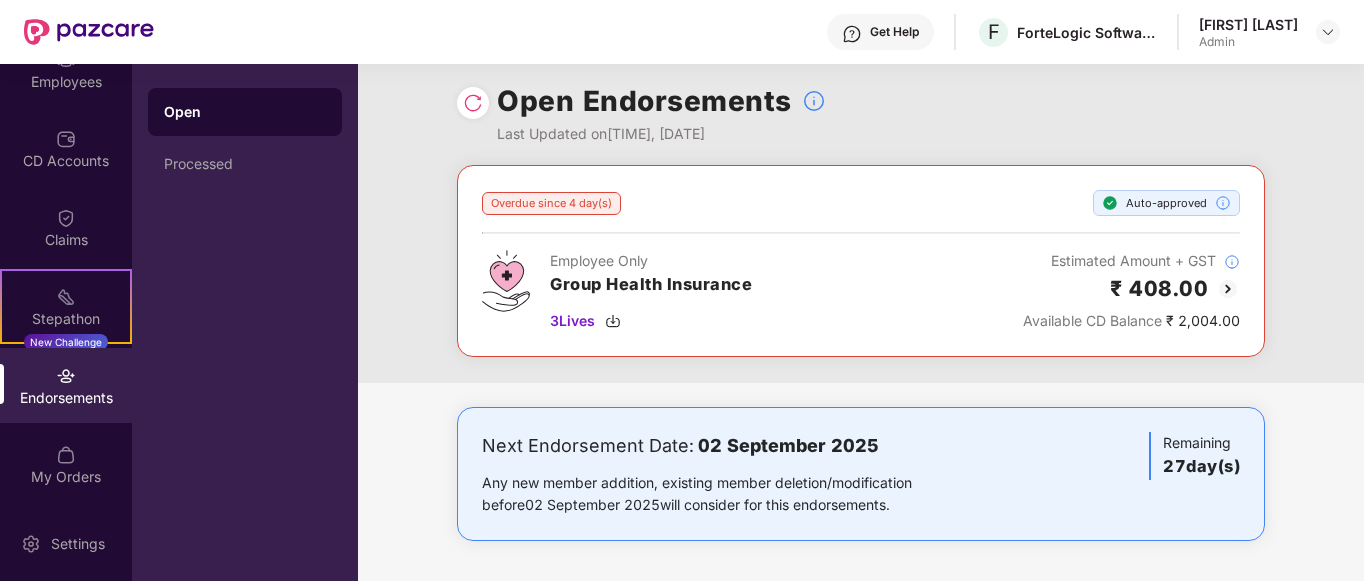 click on "₹ 408.00" at bounding box center [1131, 288] 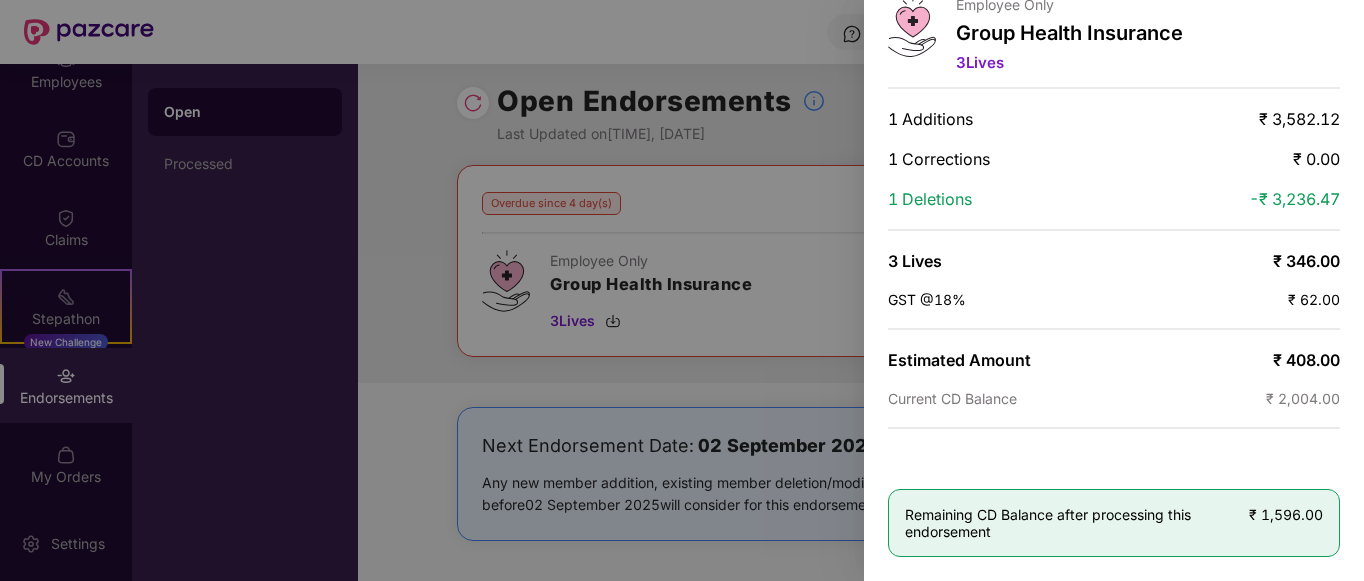 scroll, scrollTop: 0, scrollLeft: 0, axis: both 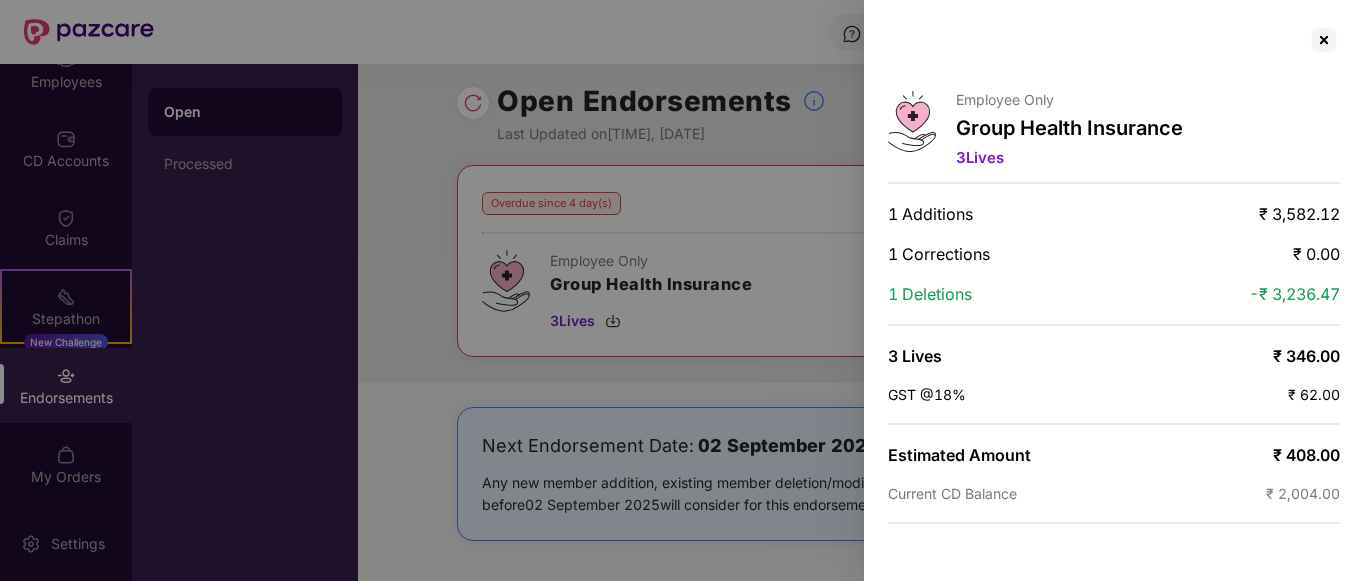 click at bounding box center [682, 290] 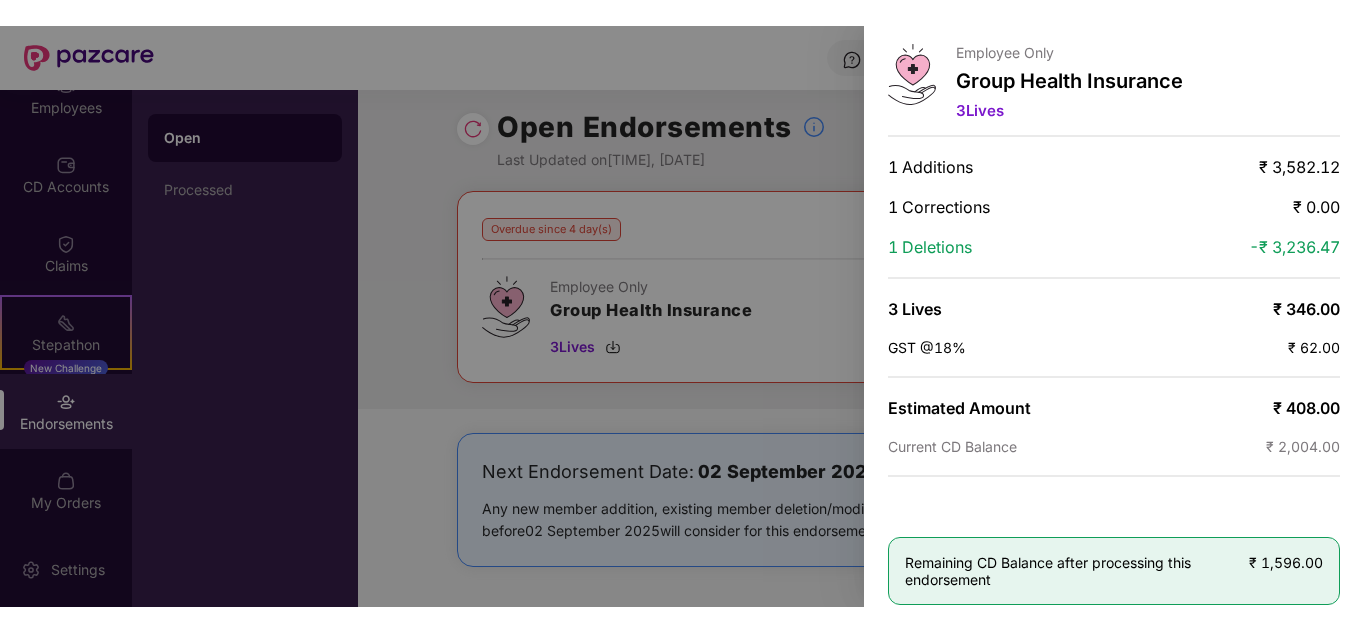 scroll, scrollTop: 72, scrollLeft: 0, axis: vertical 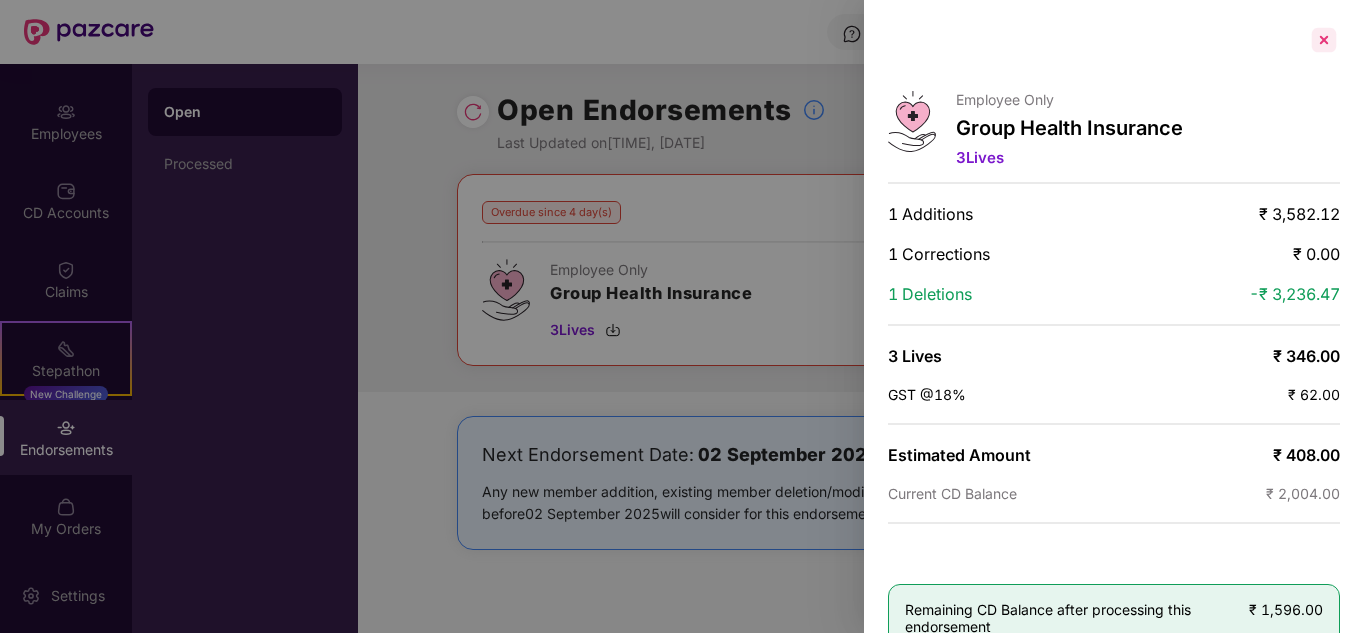 click at bounding box center [1324, 40] 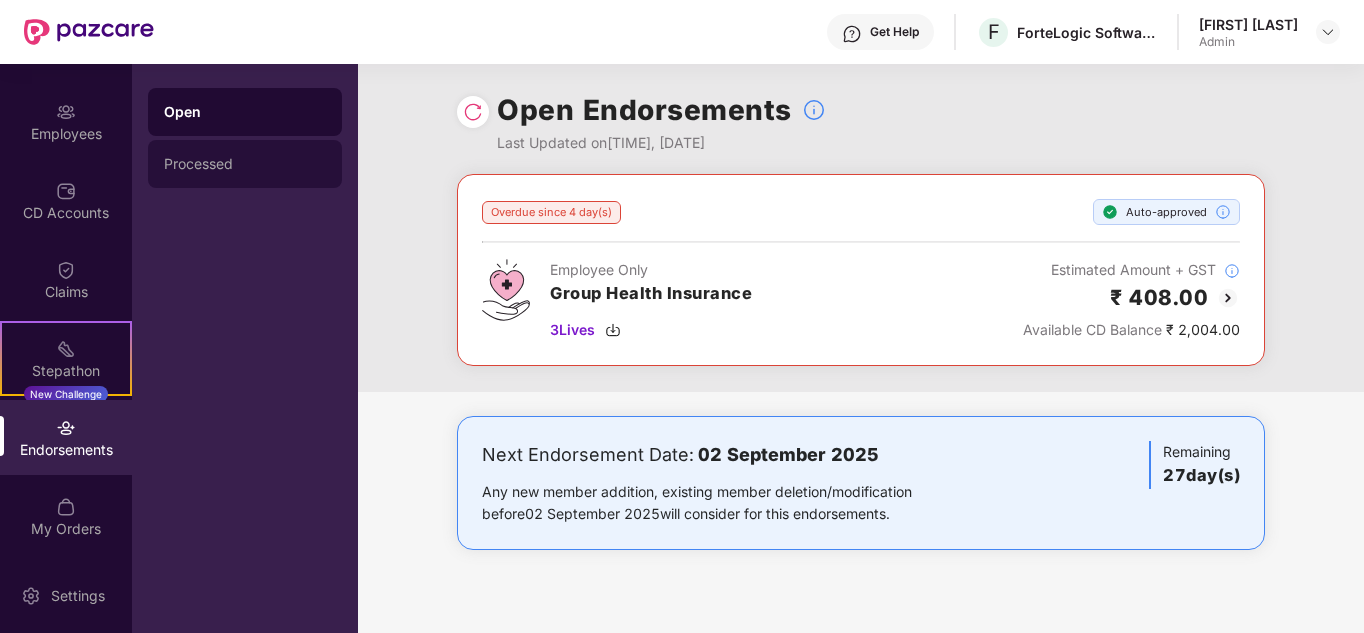 click on "Processed" at bounding box center [245, 164] 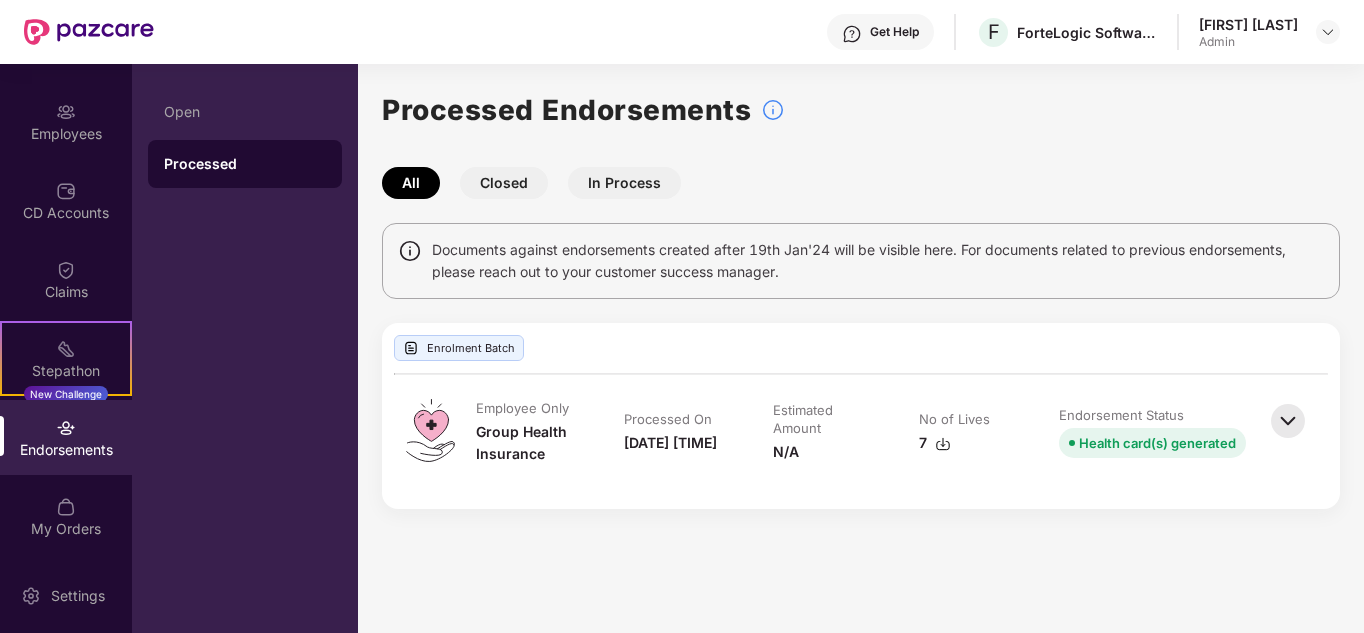 click at bounding box center [1288, 421] 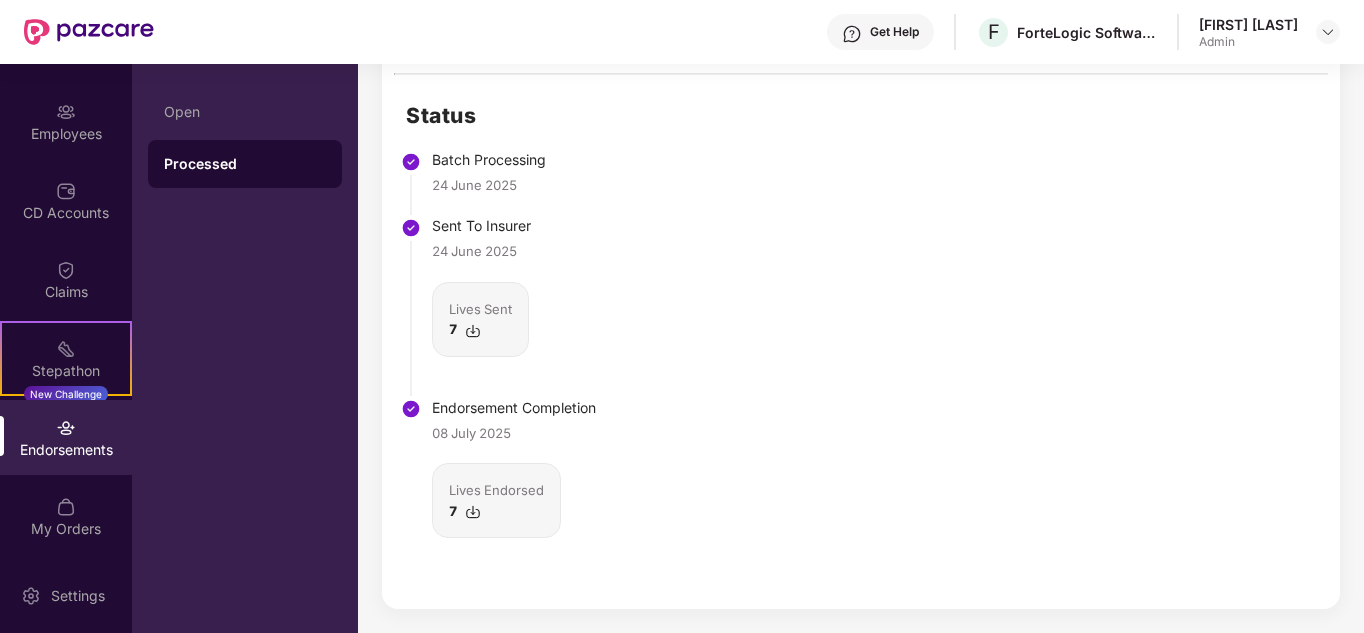 scroll, scrollTop: 0, scrollLeft: 0, axis: both 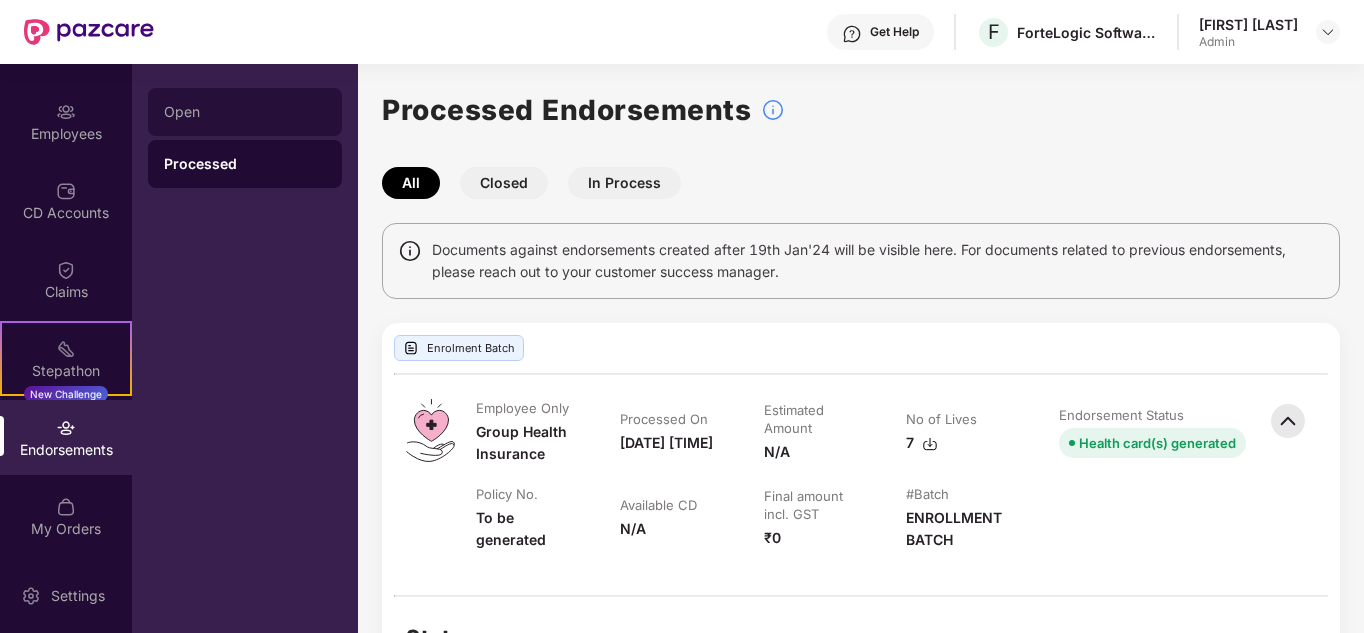 click on "Open" at bounding box center [245, 112] 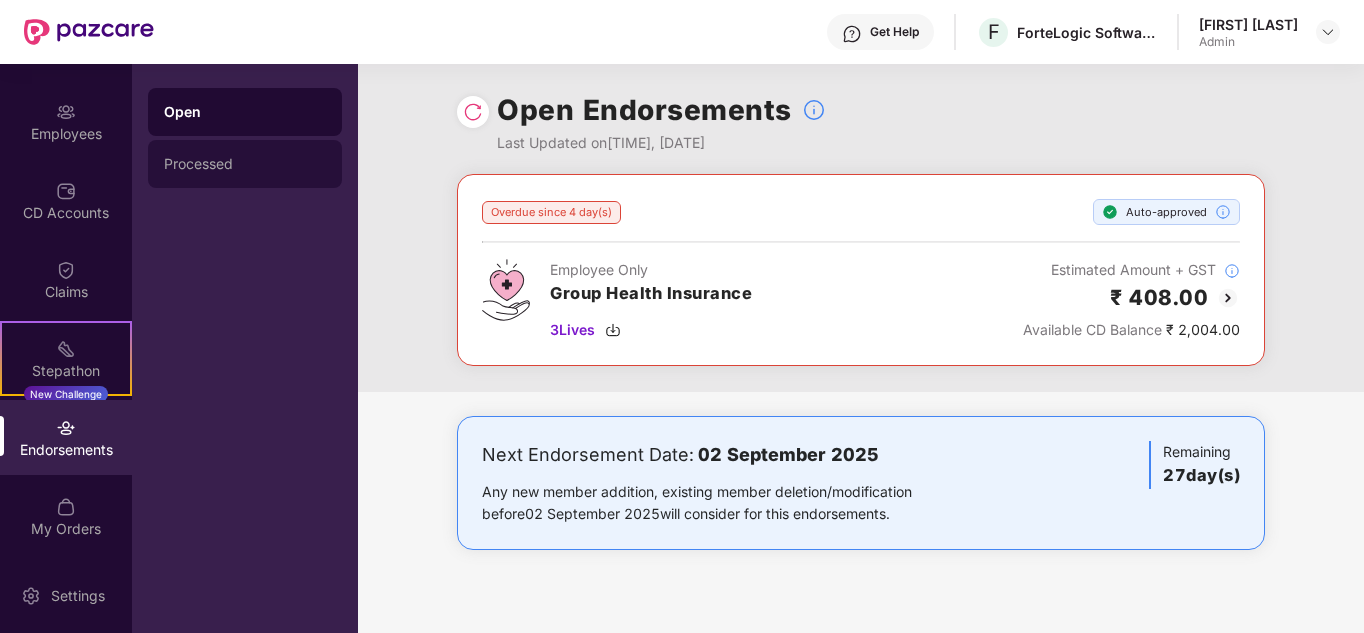 click on "Processed" at bounding box center [245, 164] 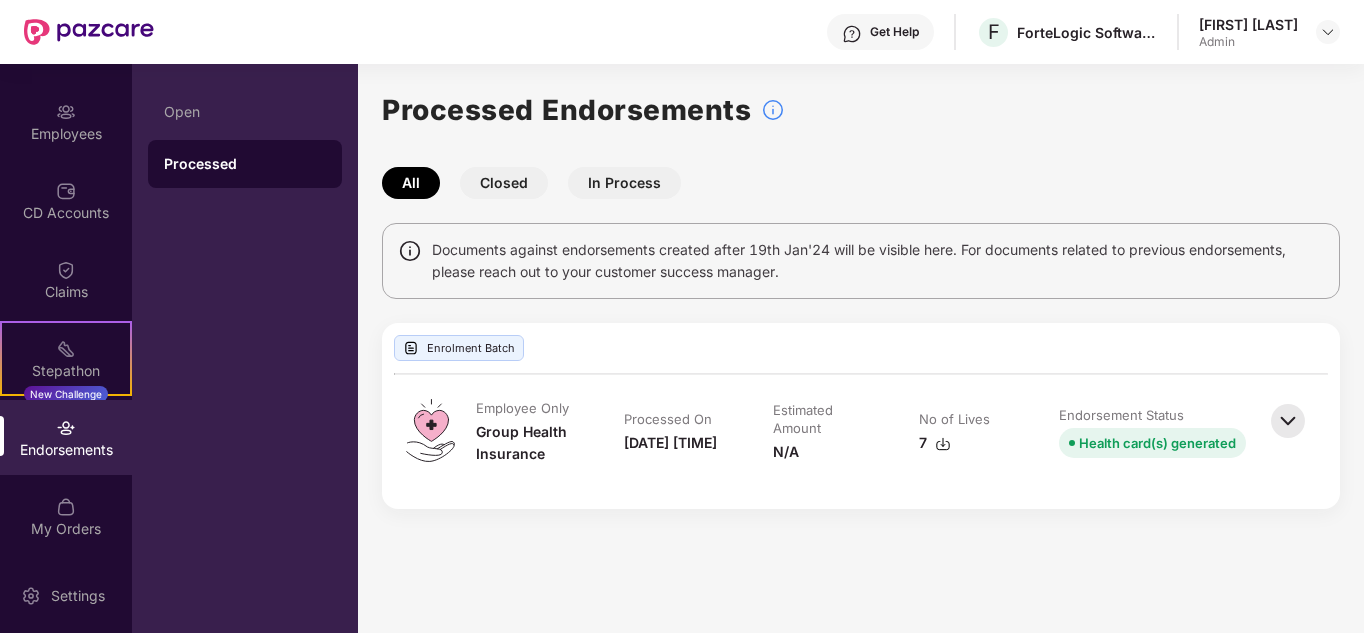 click on "In Process" at bounding box center [624, 183] 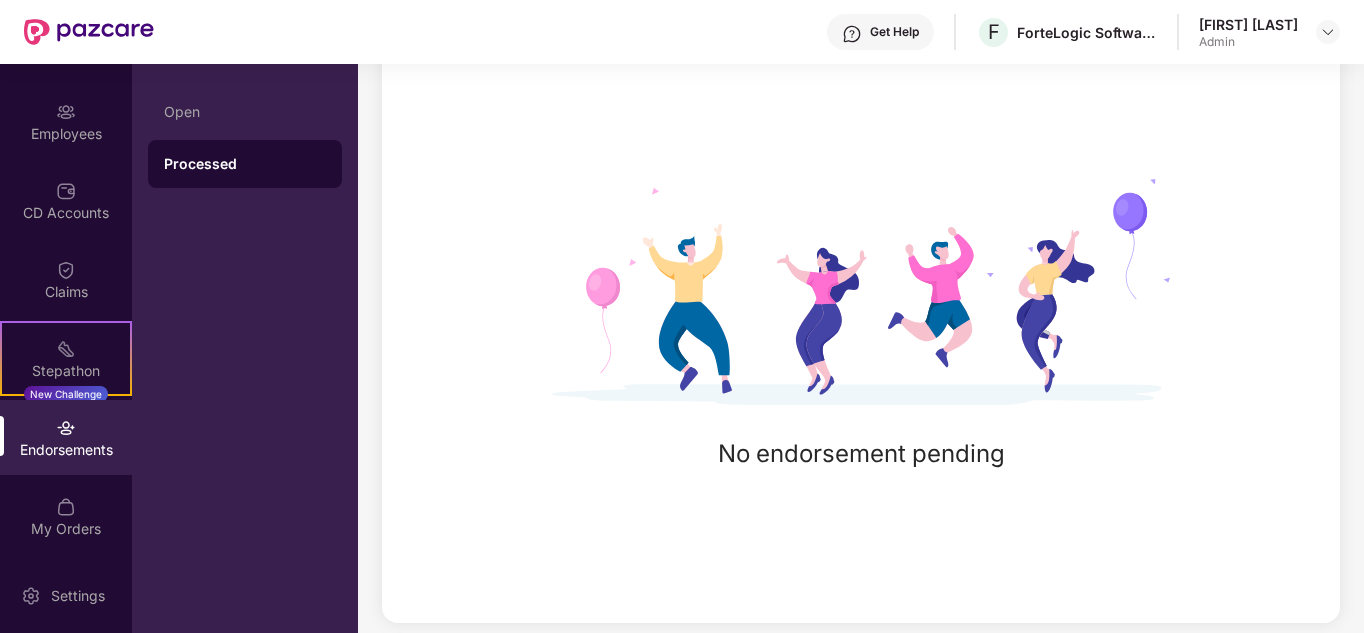 scroll, scrollTop: 0, scrollLeft: 0, axis: both 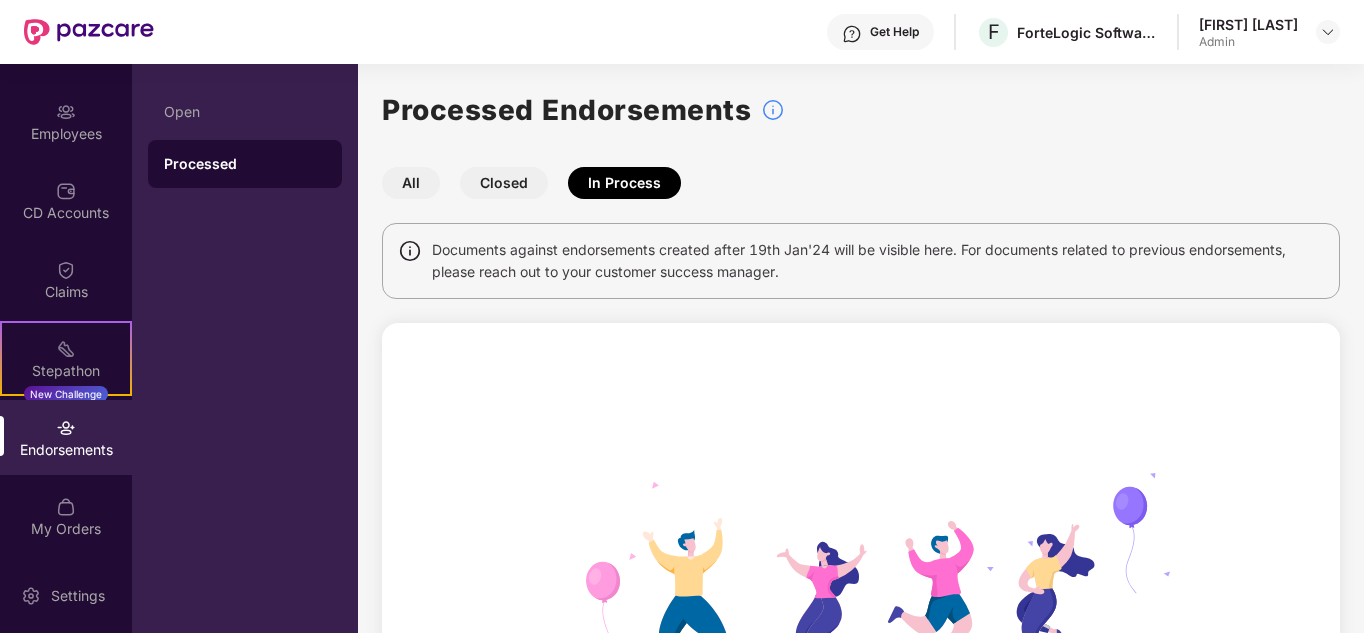 click on "Closed" at bounding box center (504, 183) 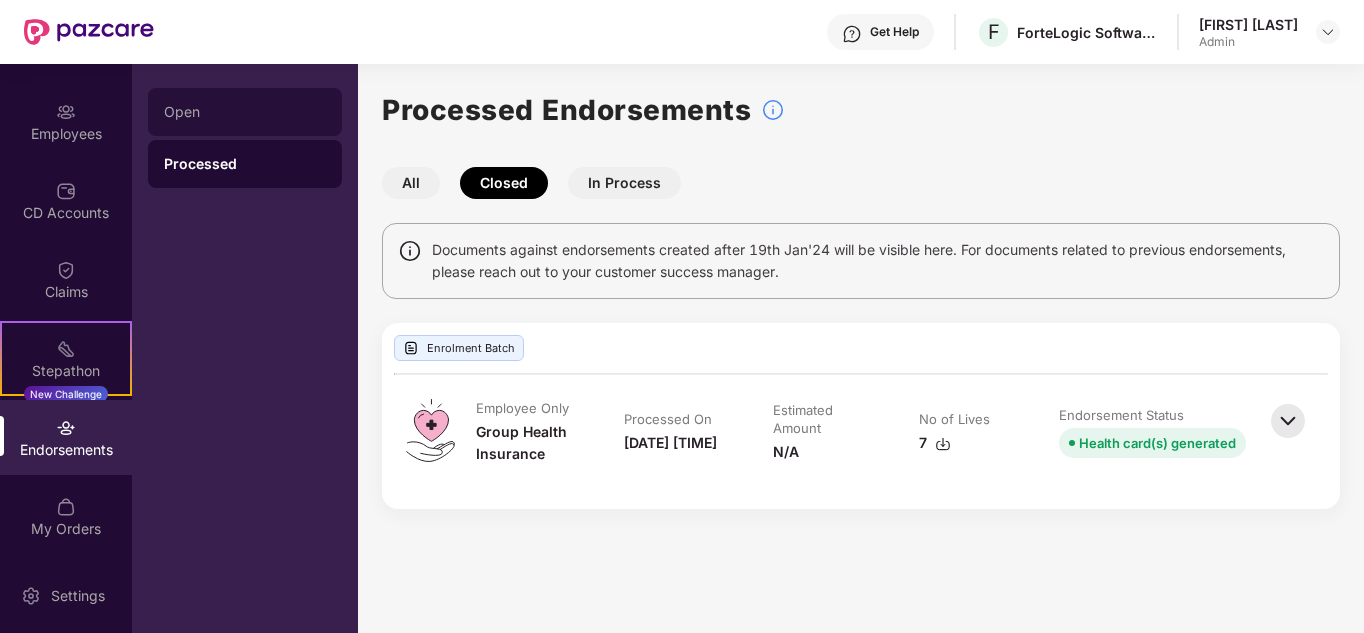 click on "Open" at bounding box center [245, 112] 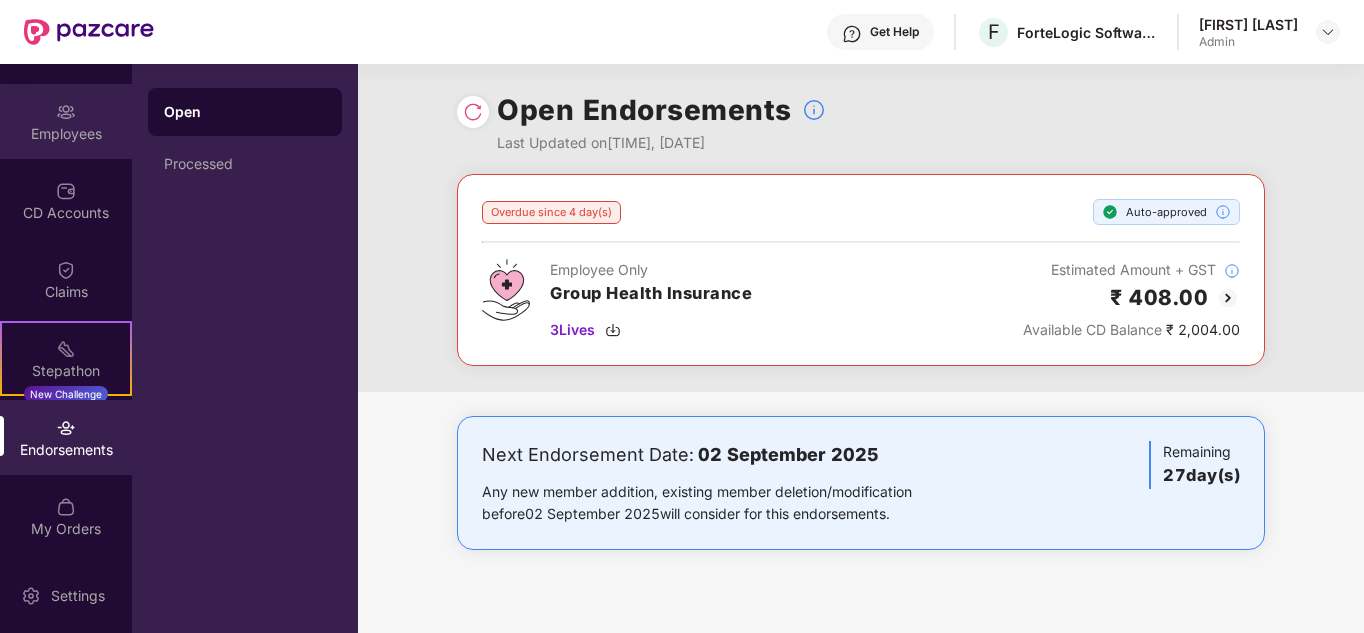 click on "Employees" at bounding box center (66, 134) 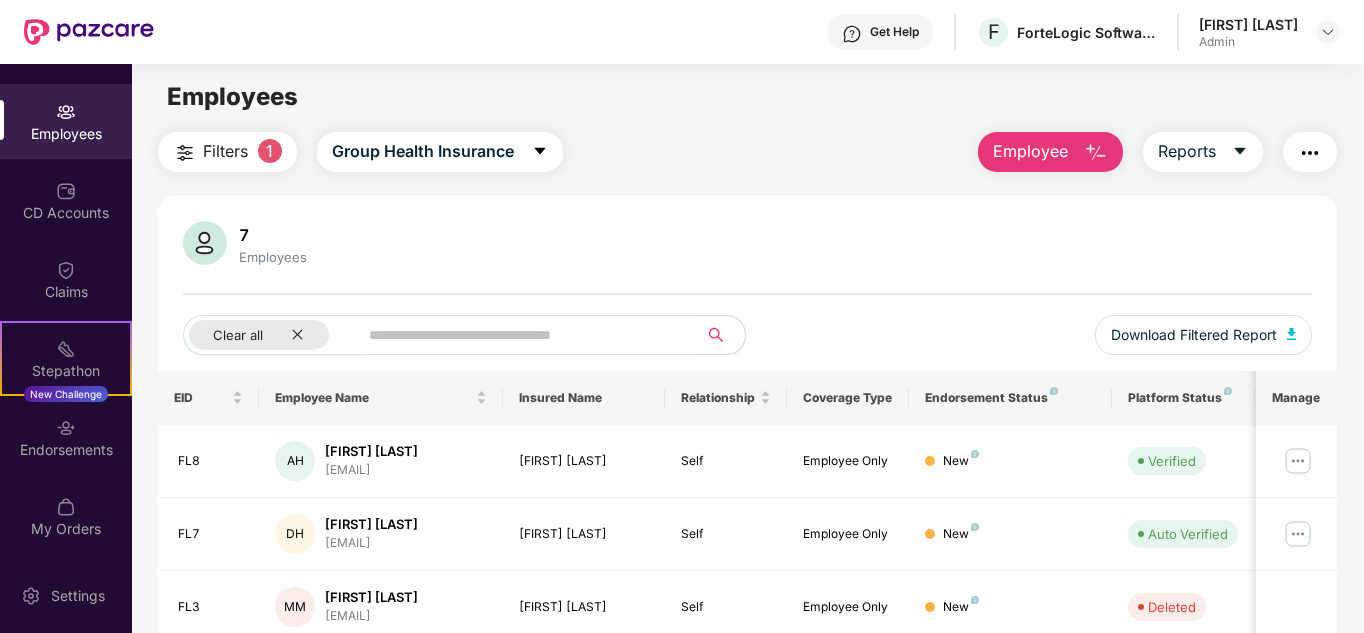 scroll, scrollTop: 0, scrollLeft: 0, axis: both 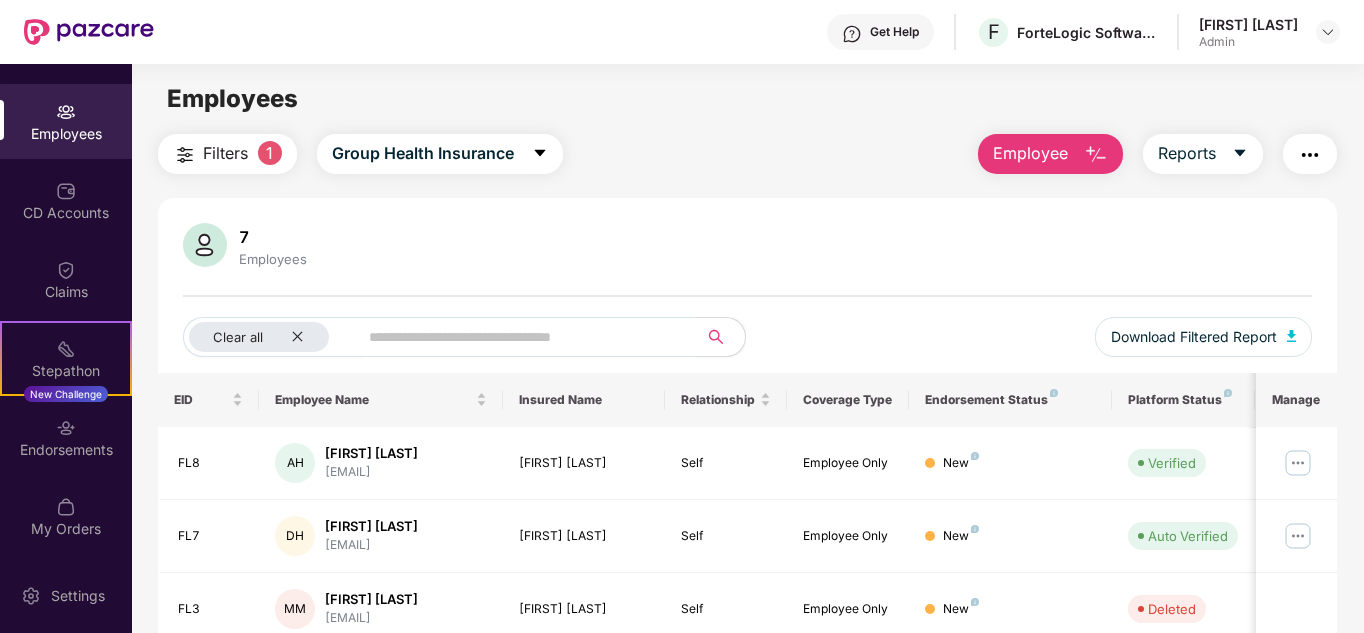 click on "Filters" at bounding box center [225, 153] 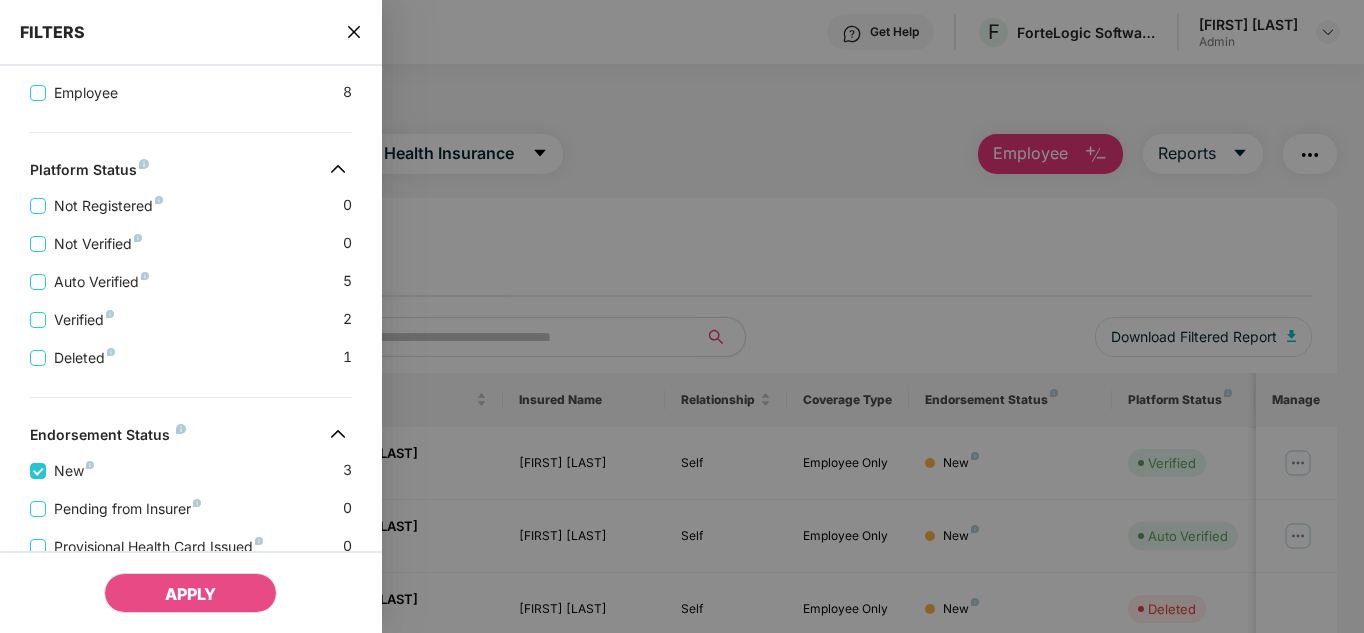 scroll, scrollTop: 364, scrollLeft: 0, axis: vertical 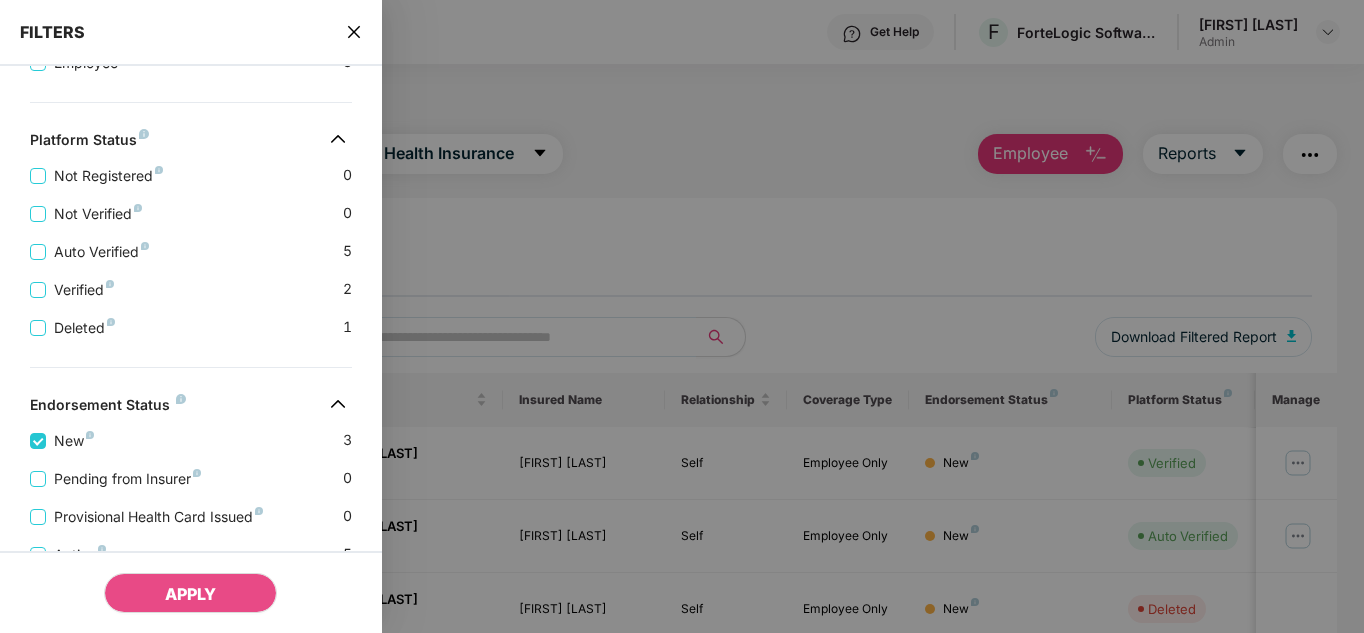 click at bounding box center (682, 316) 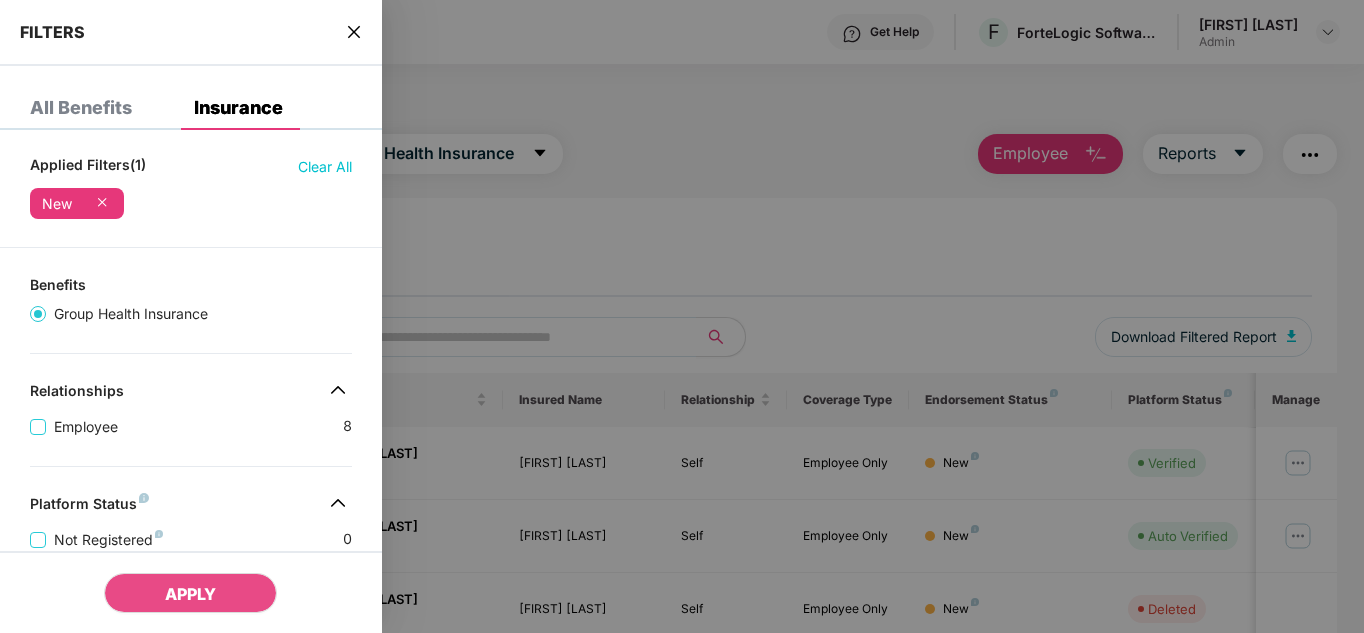 click on "All Benefits" at bounding box center [81, 108] 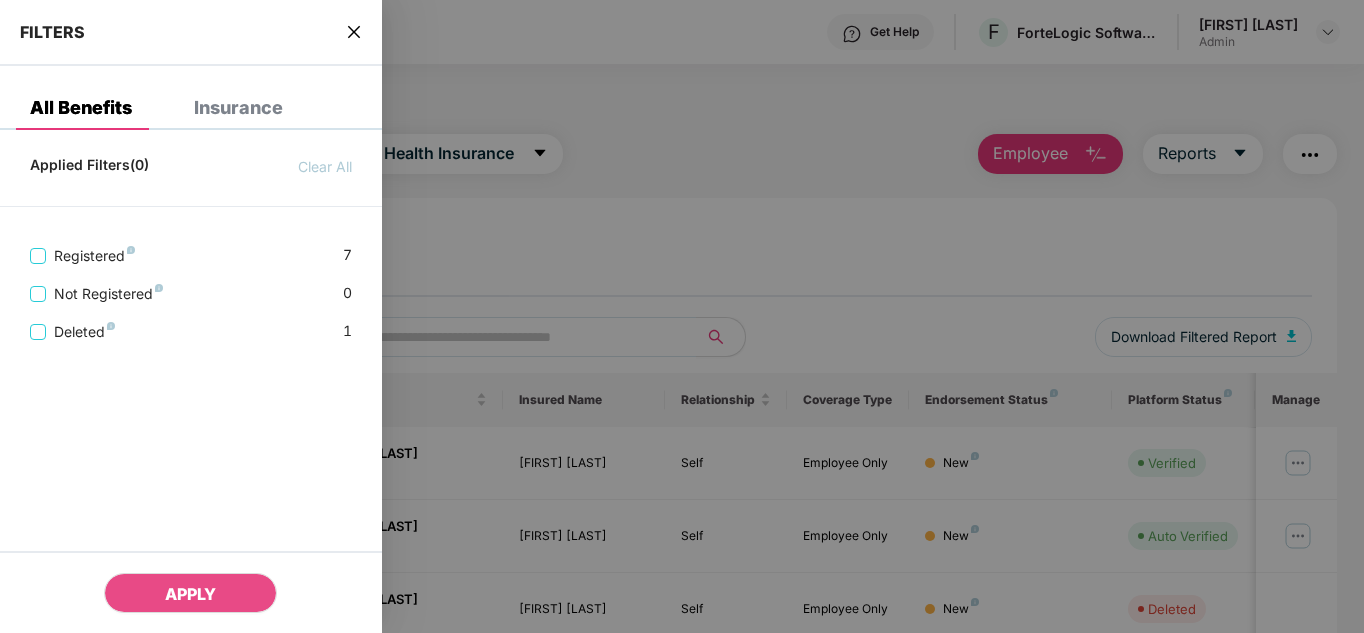 click on "Insurance" at bounding box center (238, 108) 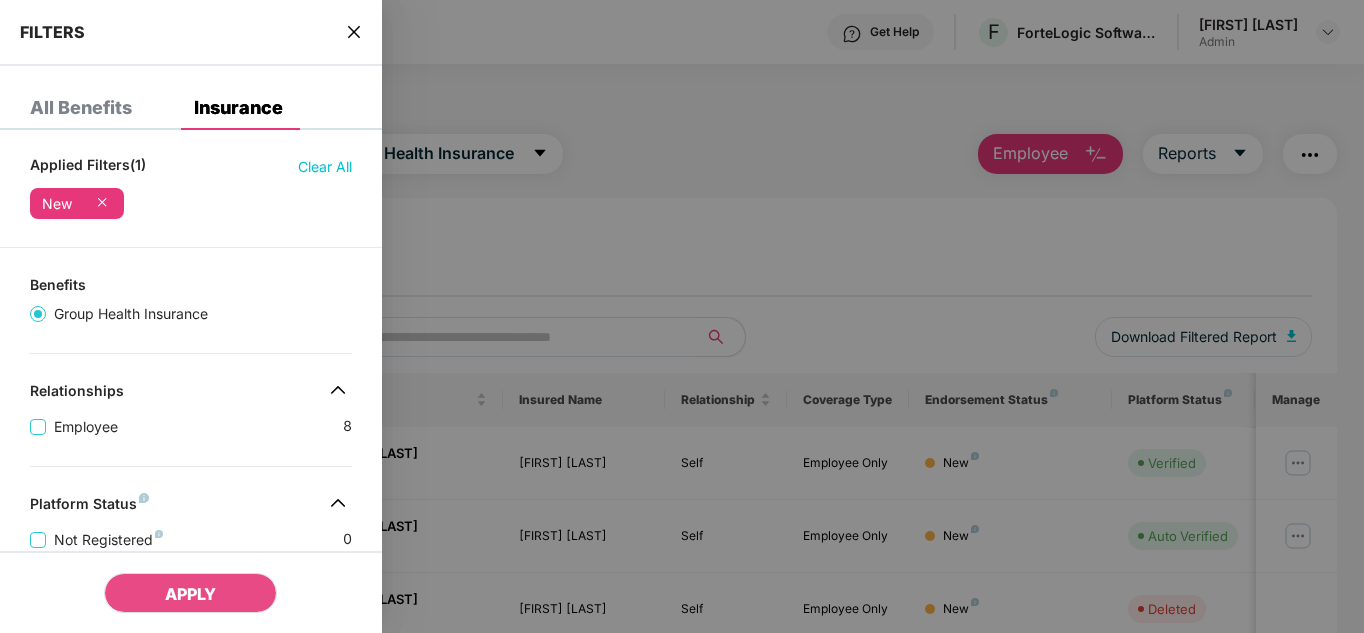 click at bounding box center (354, 32) 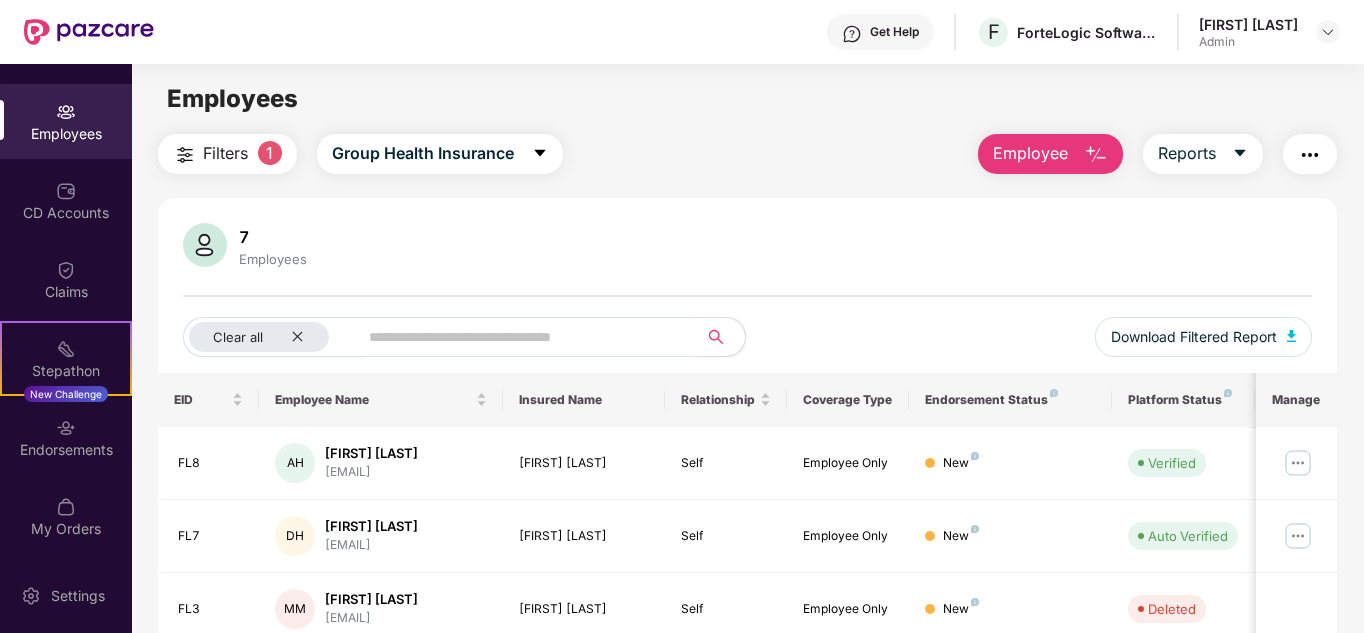 click on "Employees" at bounding box center (273, 259) 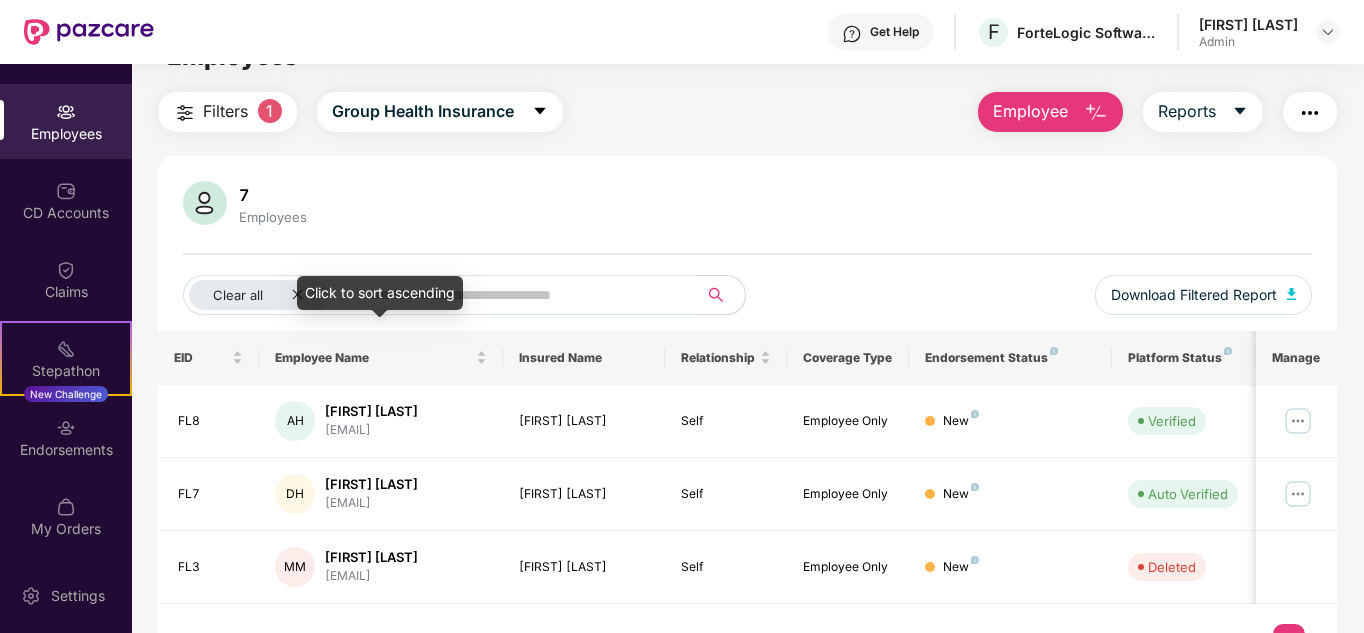 scroll, scrollTop: 41, scrollLeft: 0, axis: vertical 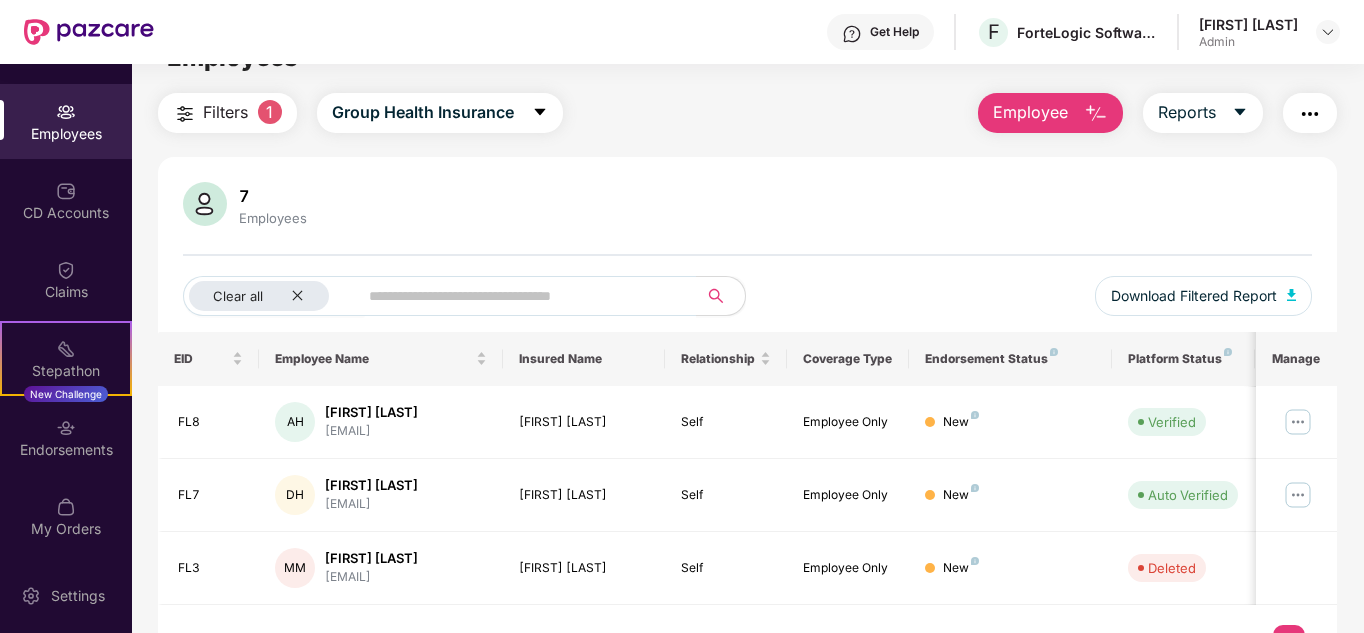 click on "Filters" at bounding box center [225, 112] 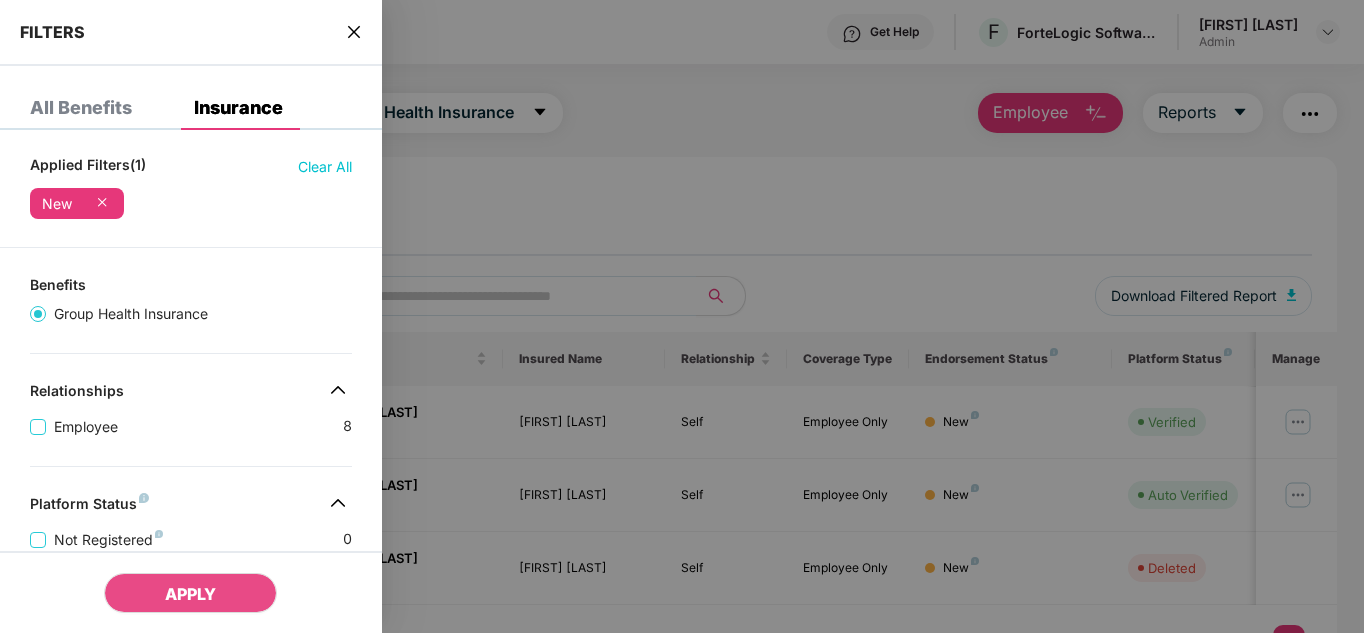 click 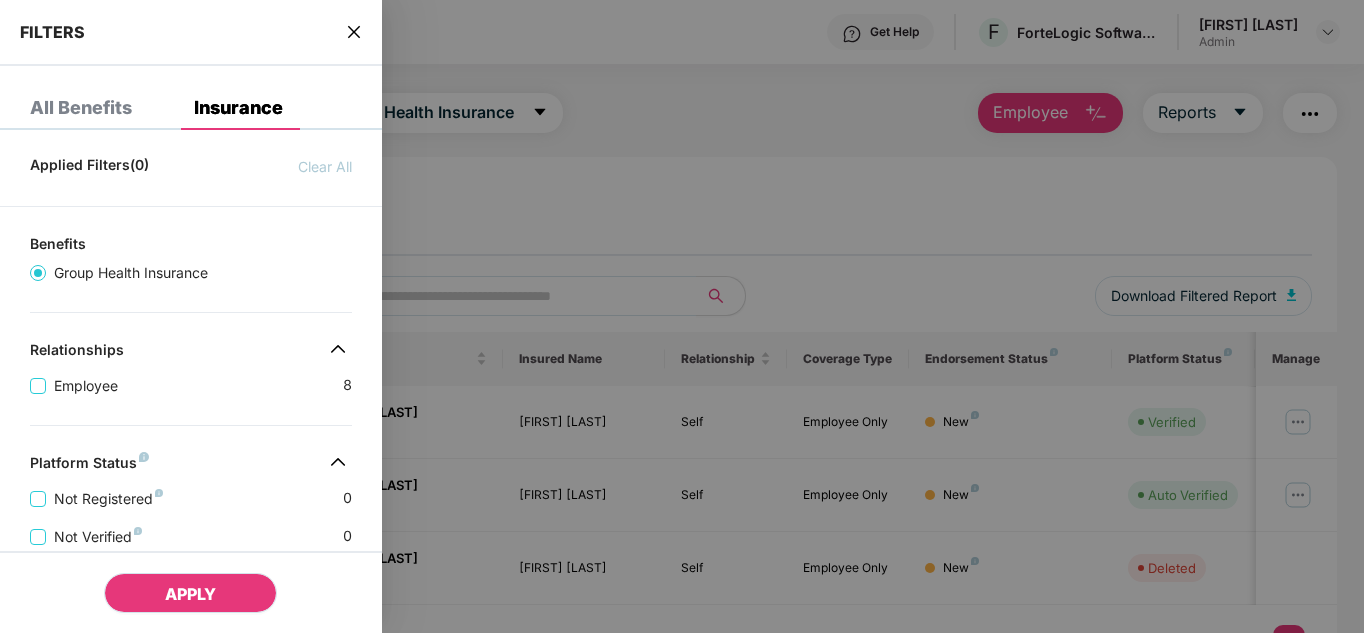 click on "APPLY" at bounding box center (190, 593) 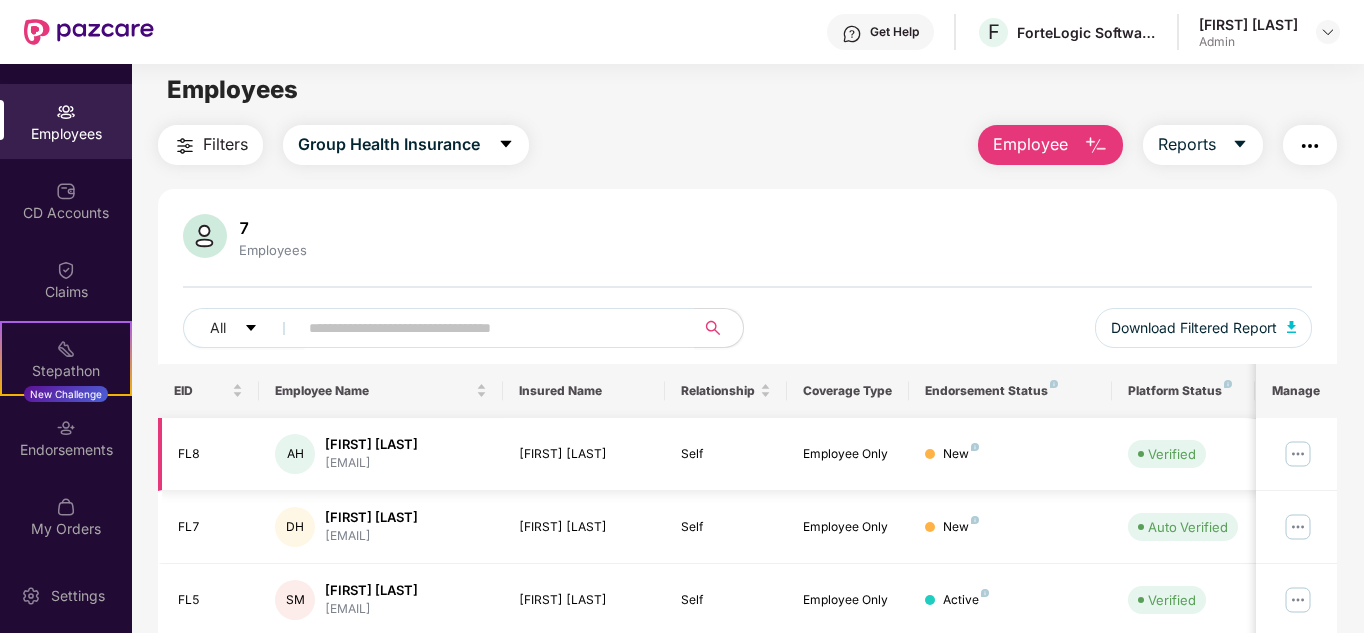 scroll, scrollTop: 0, scrollLeft: 0, axis: both 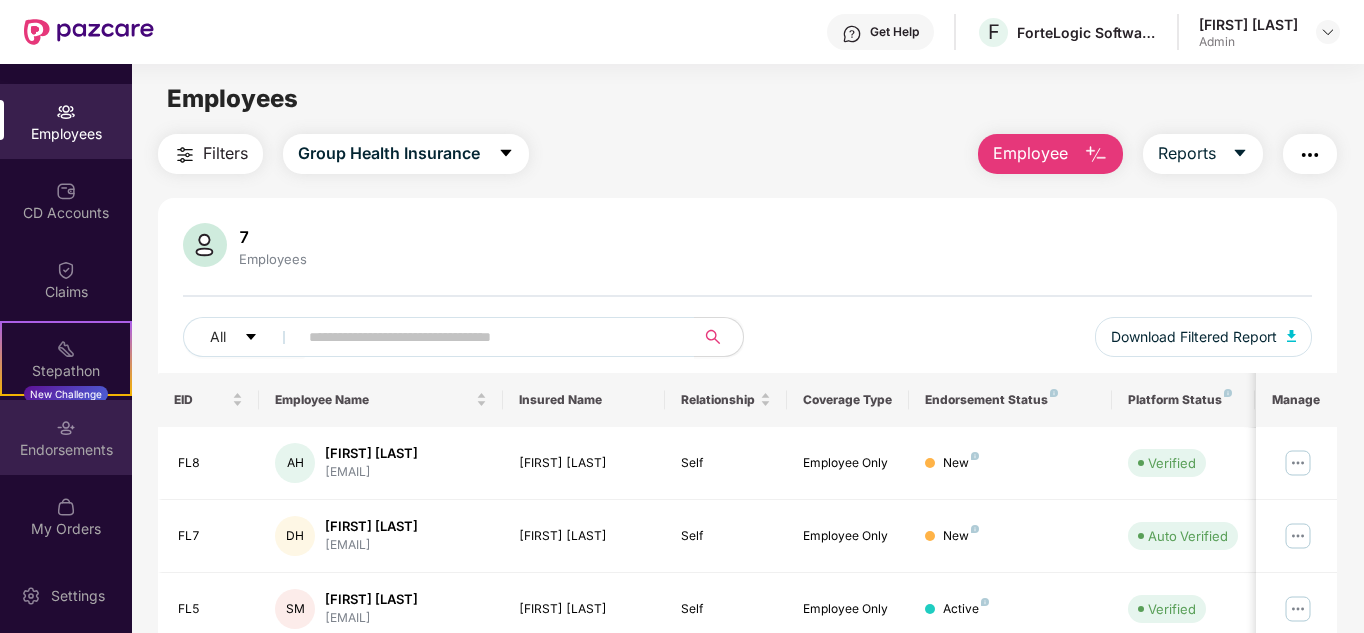 click on "Endorsements" at bounding box center [66, 450] 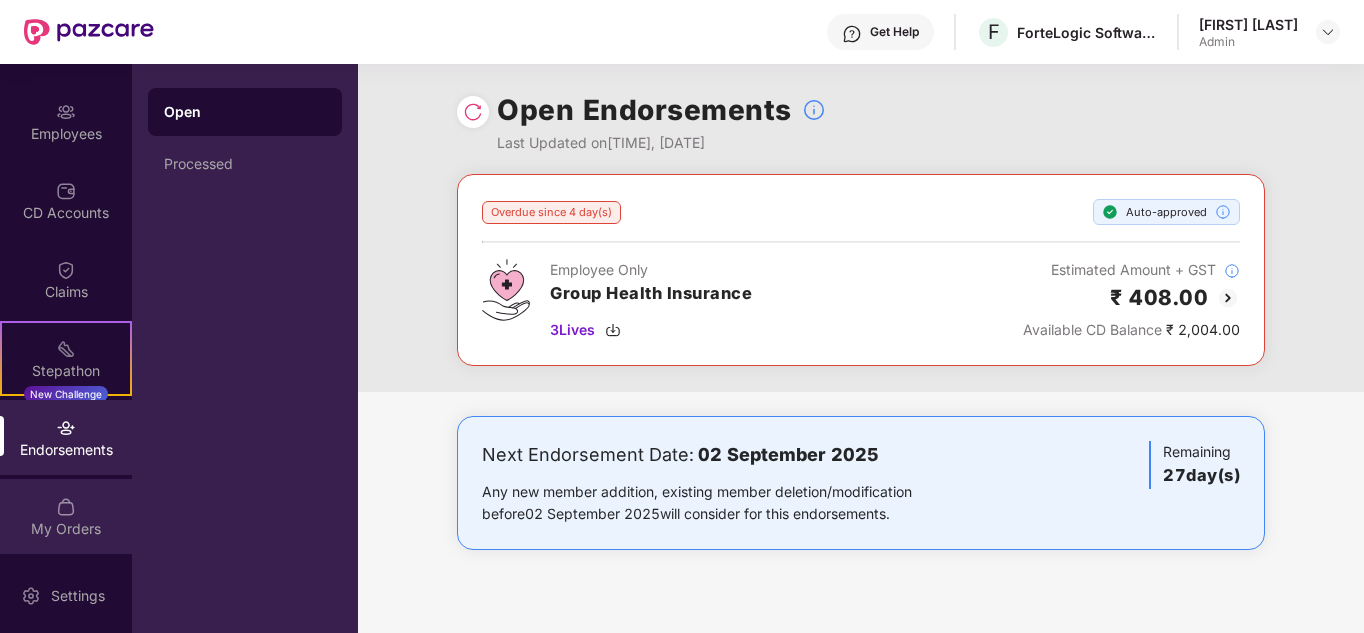 click on "My Orders" at bounding box center [66, 516] 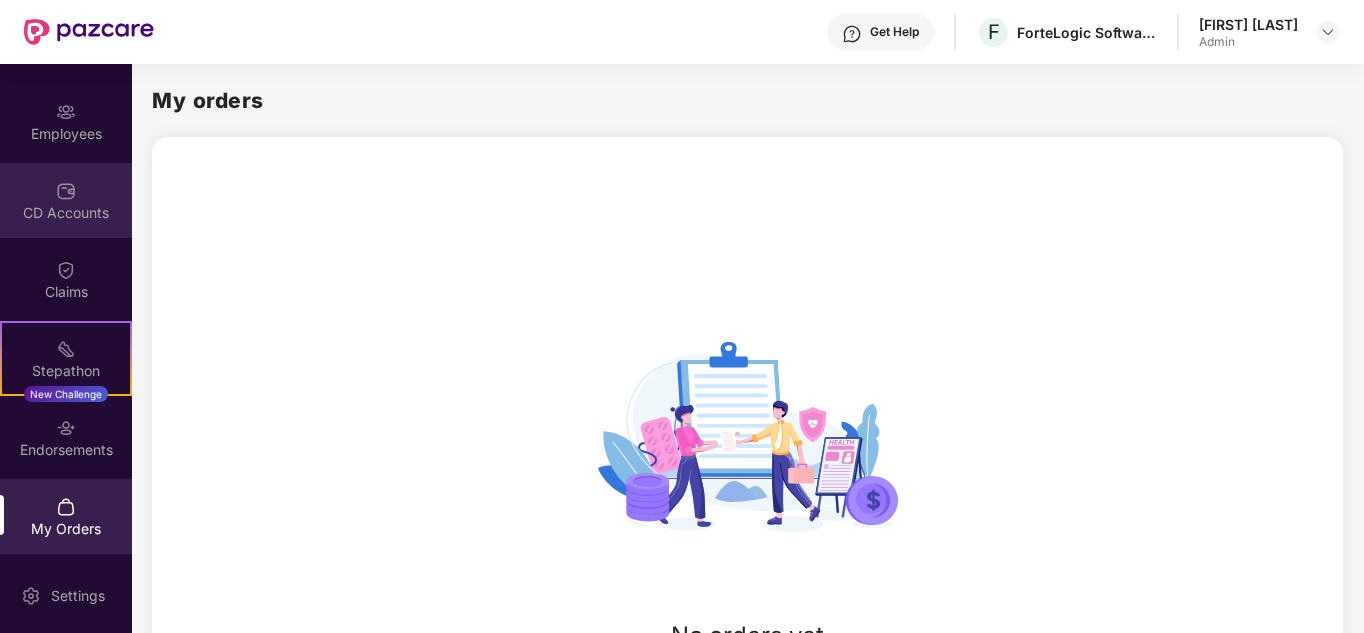 click on "CD Accounts" at bounding box center (66, 213) 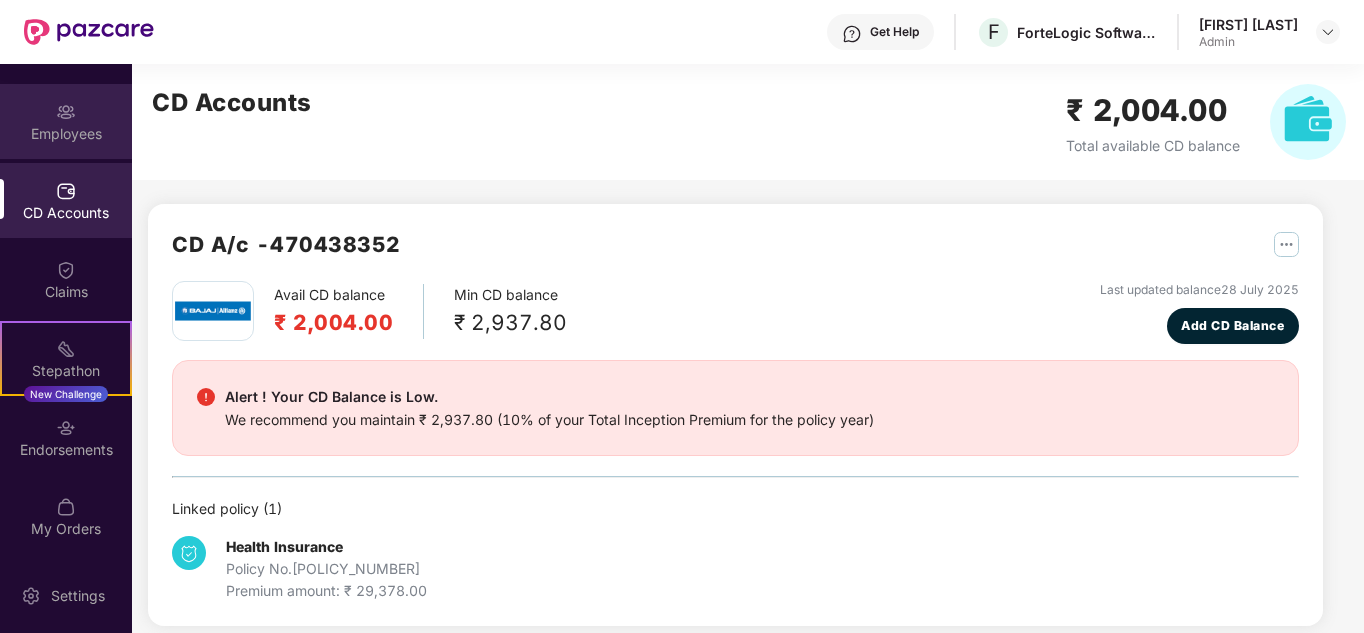 click on "Employees" at bounding box center [66, 134] 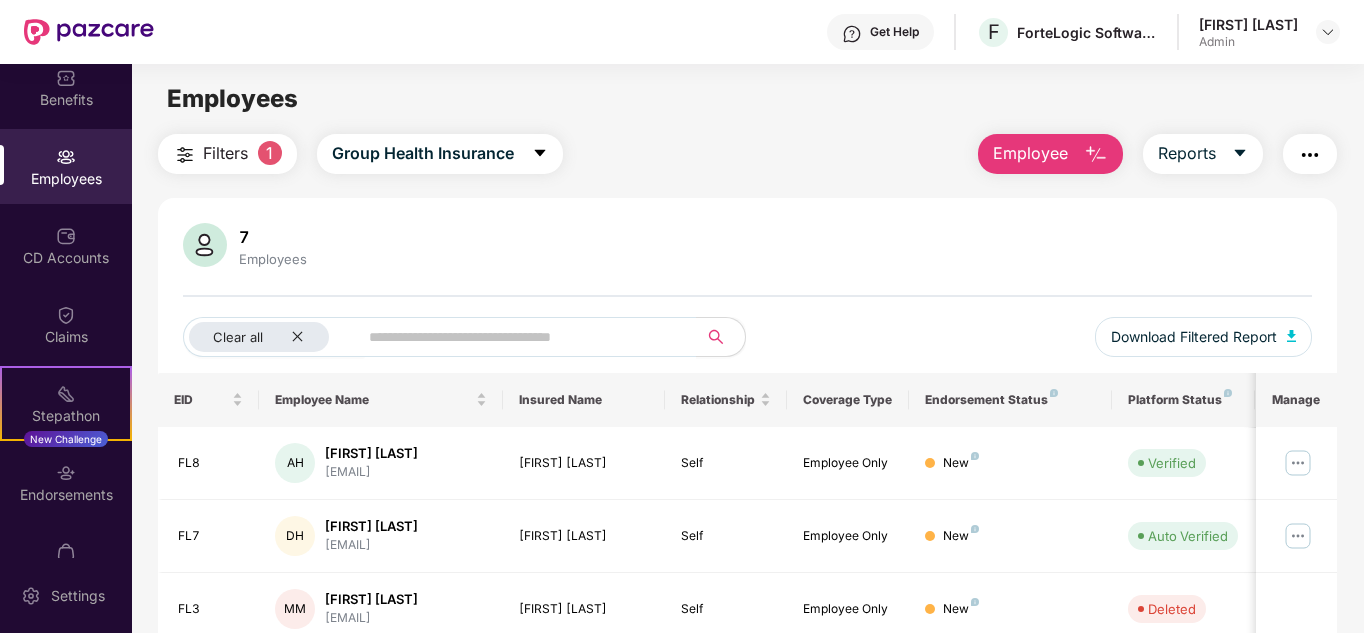 scroll, scrollTop: 94, scrollLeft: 0, axis: vertical 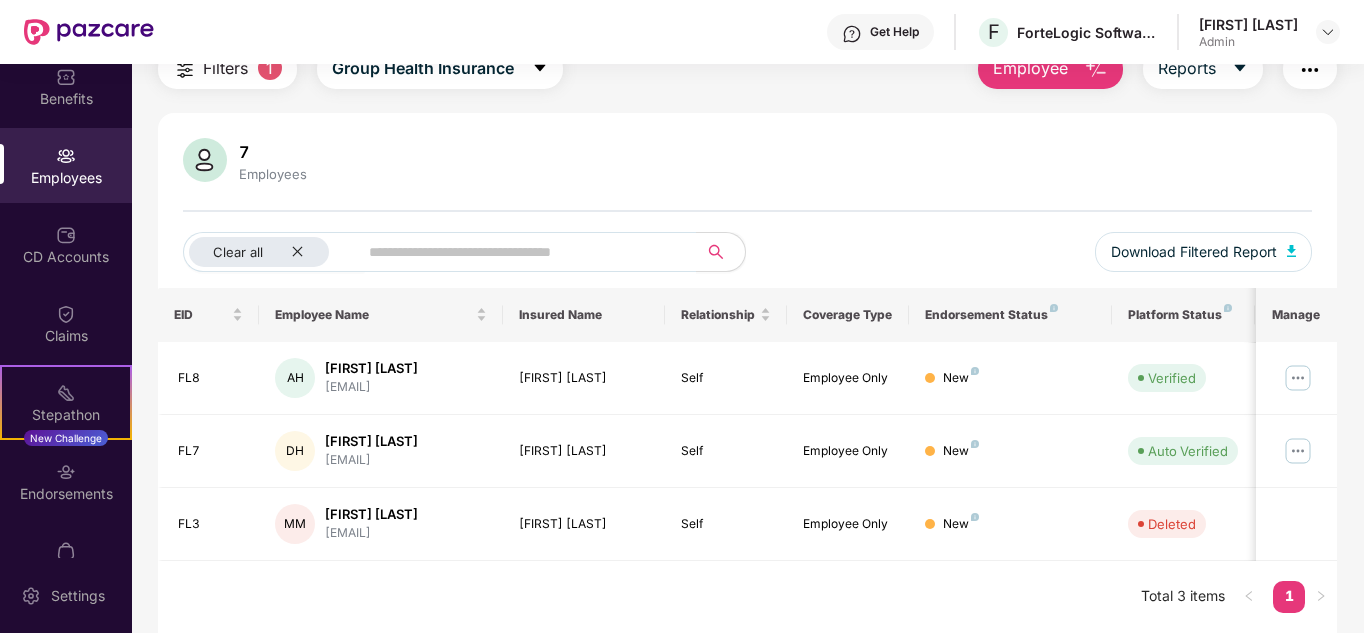 click on "Employees" at bounding box center [66, 177] 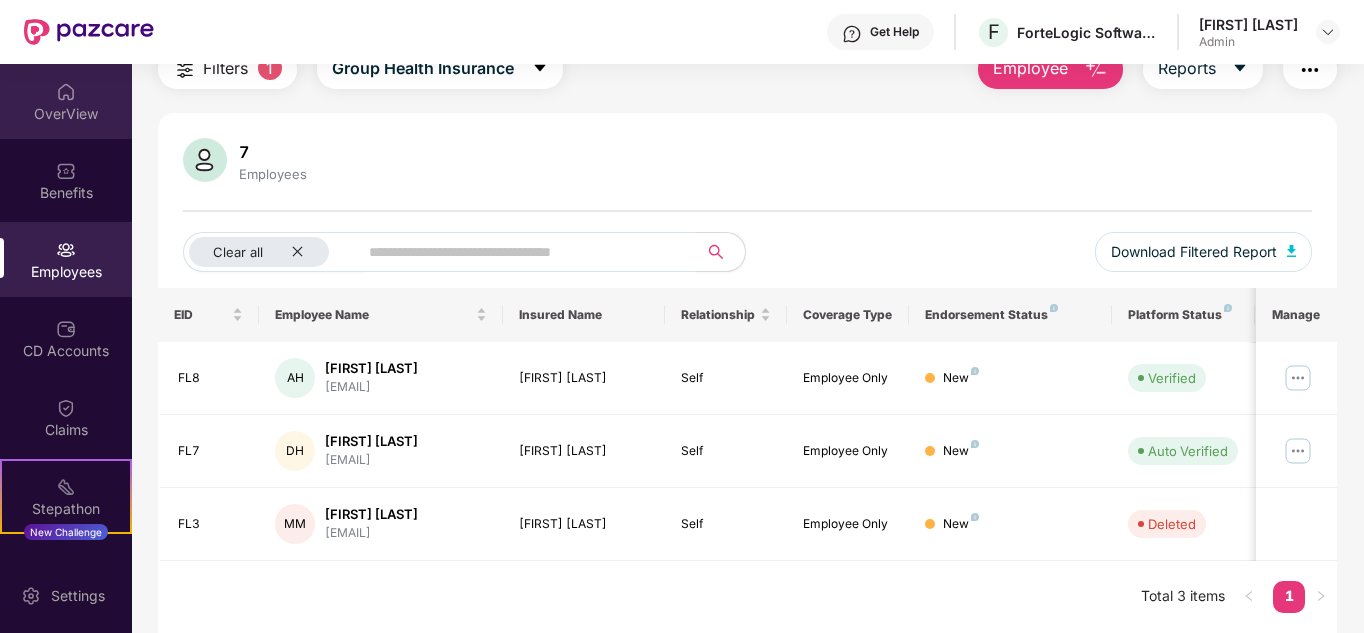 click at bounding box center (66, 92) 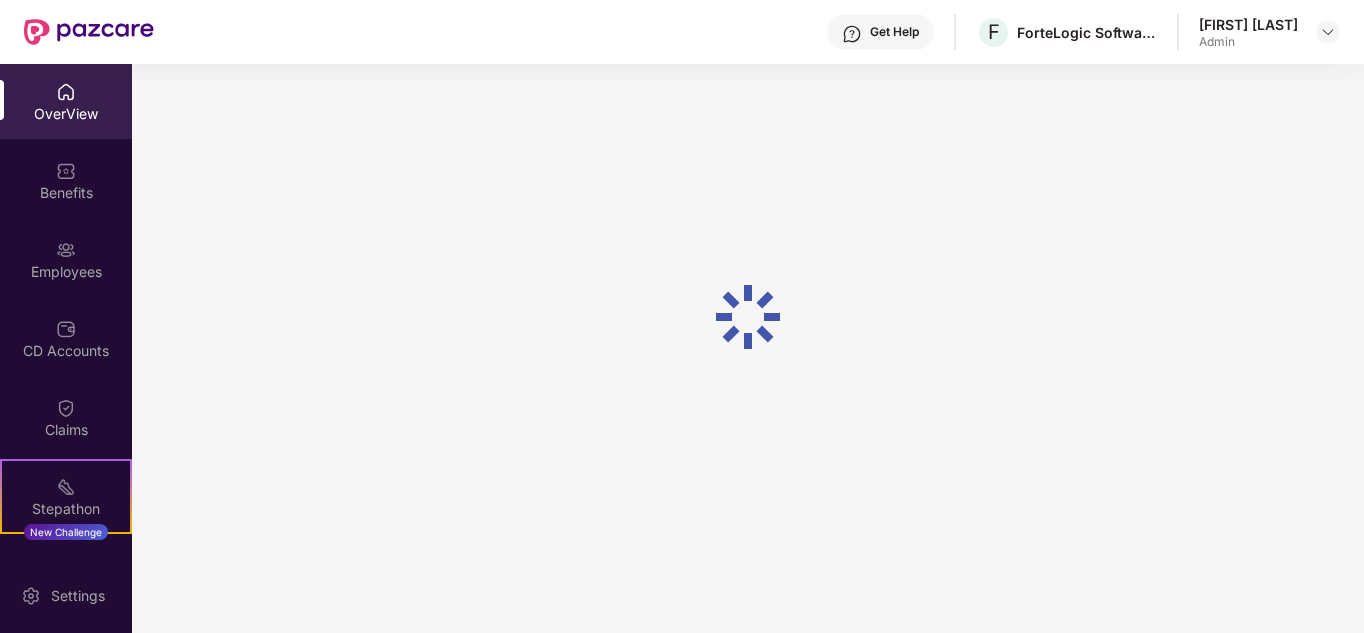 scroll, scrollTop: 64, scrollLeft: 0, axis: vertical 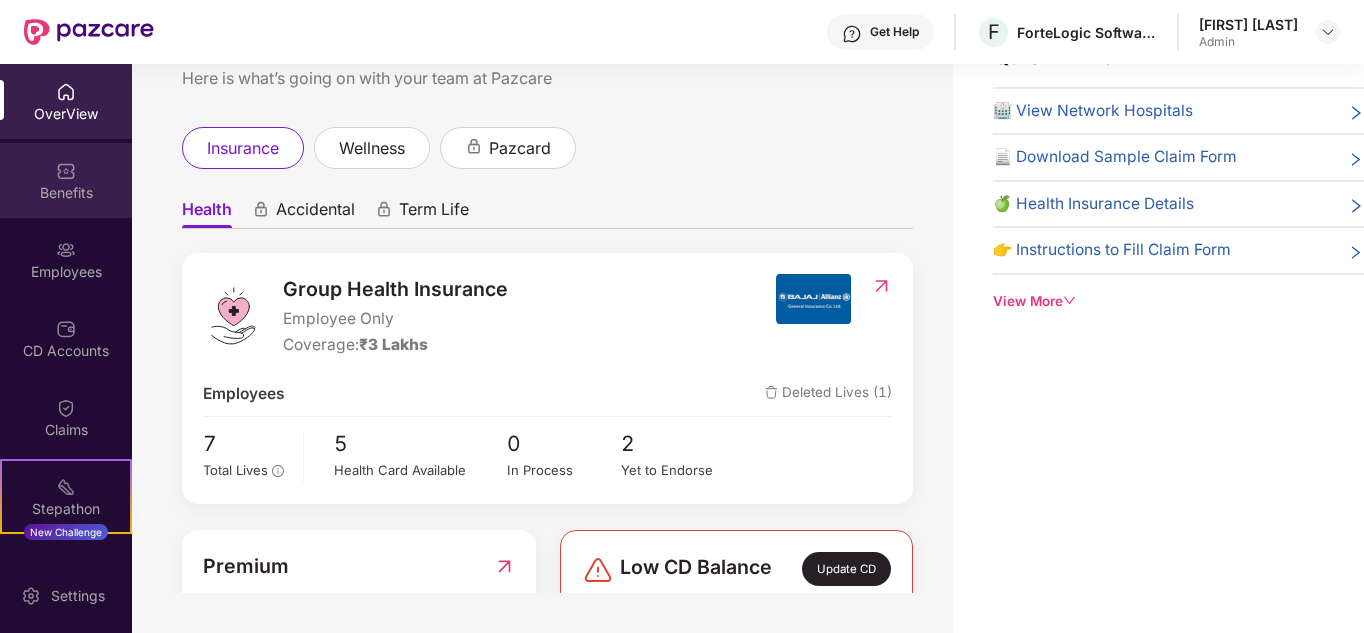 click at bounding box center [66, 171] 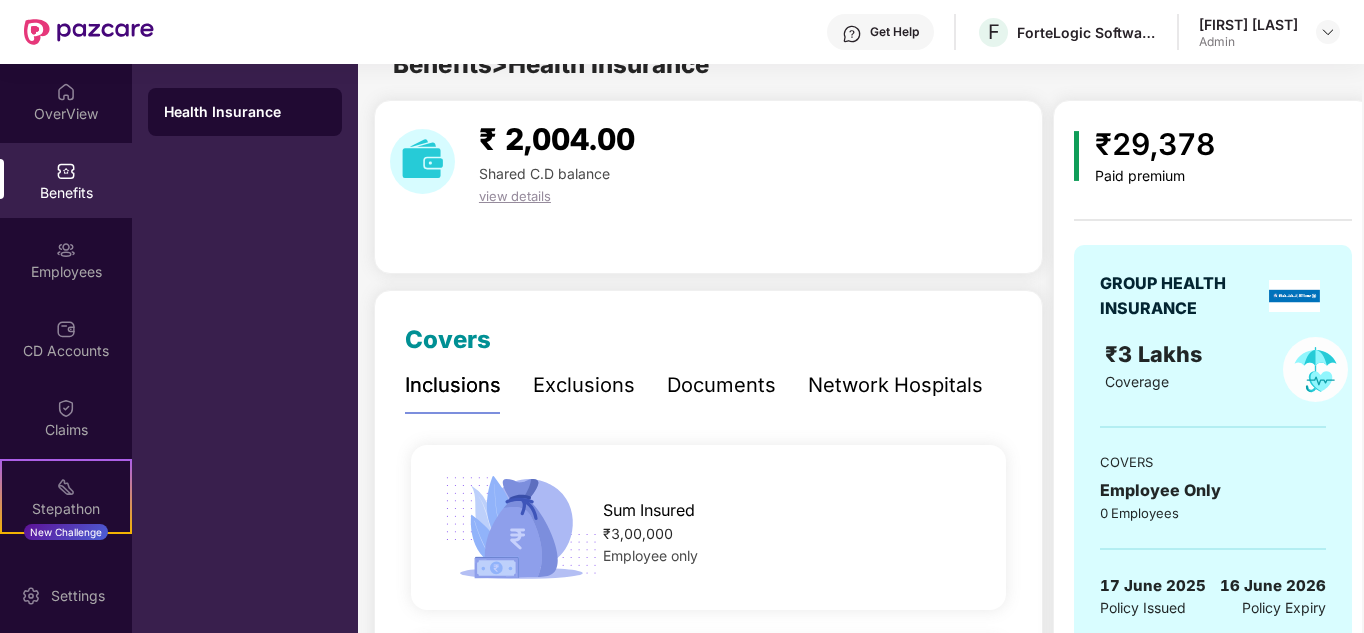 scroll, scrollTop: 64, scrollLeft: 0, axis: vertical 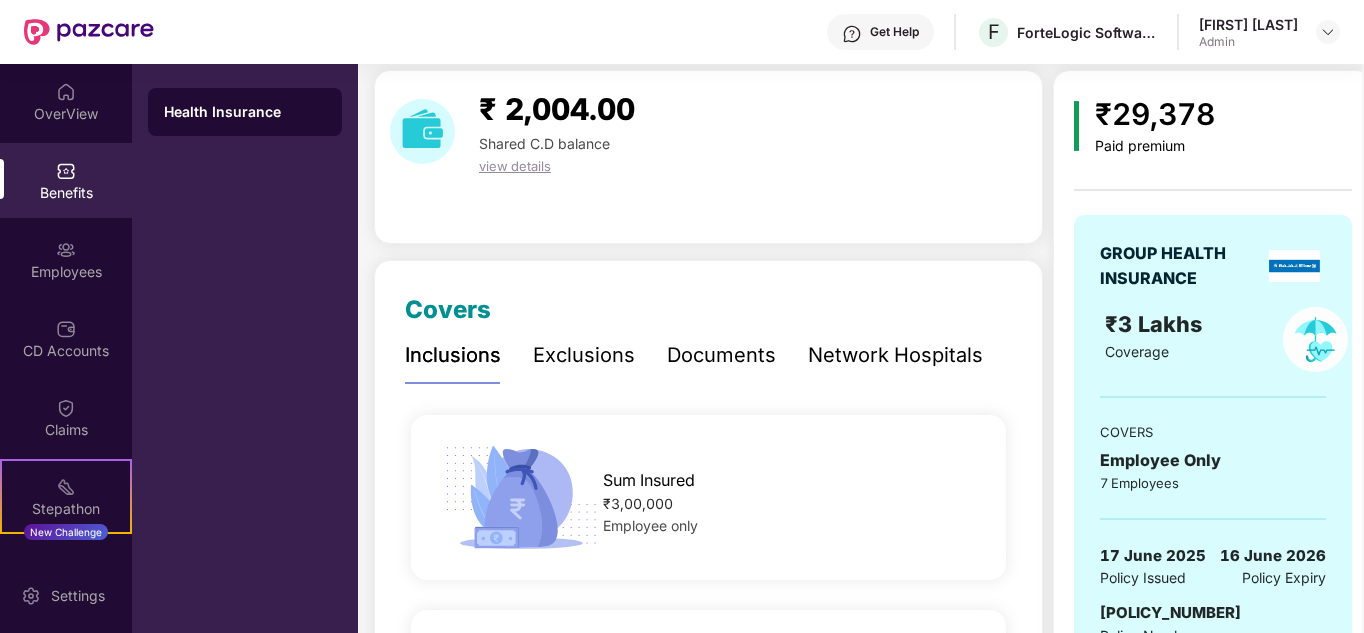 click on "Exclusions" at bounding box center (584, 355) 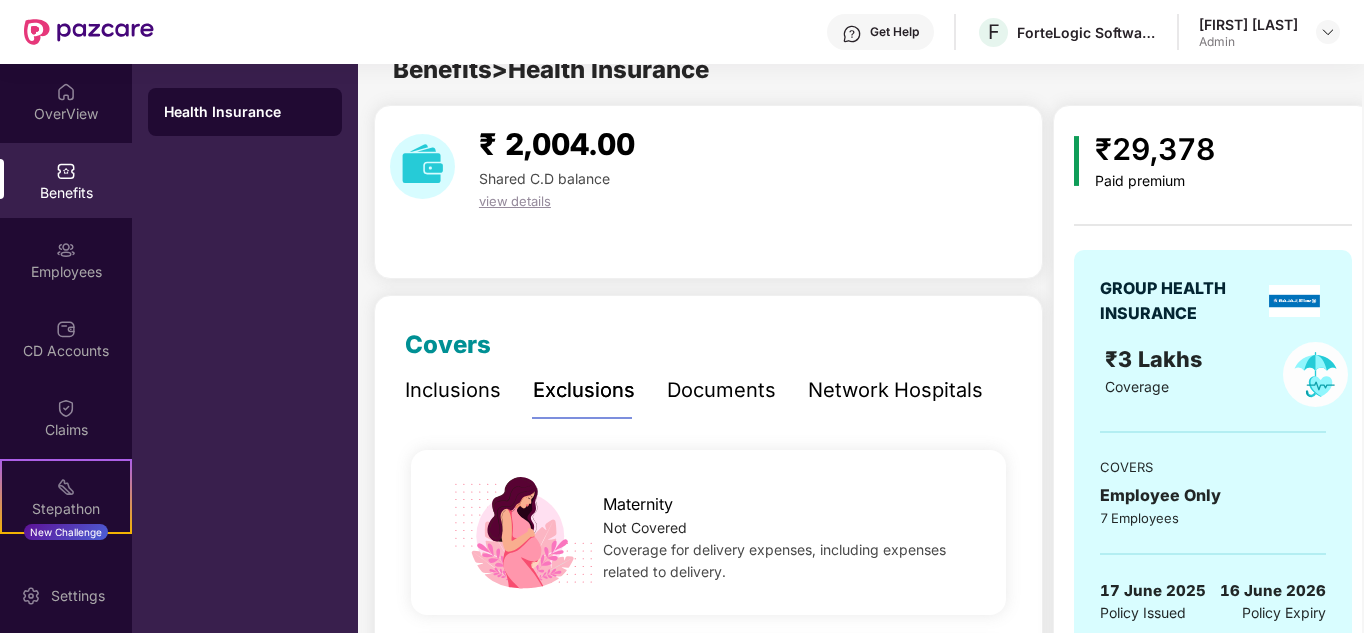 scroll, scrollTop: 28, scrollLeft: 0, axis: vertical 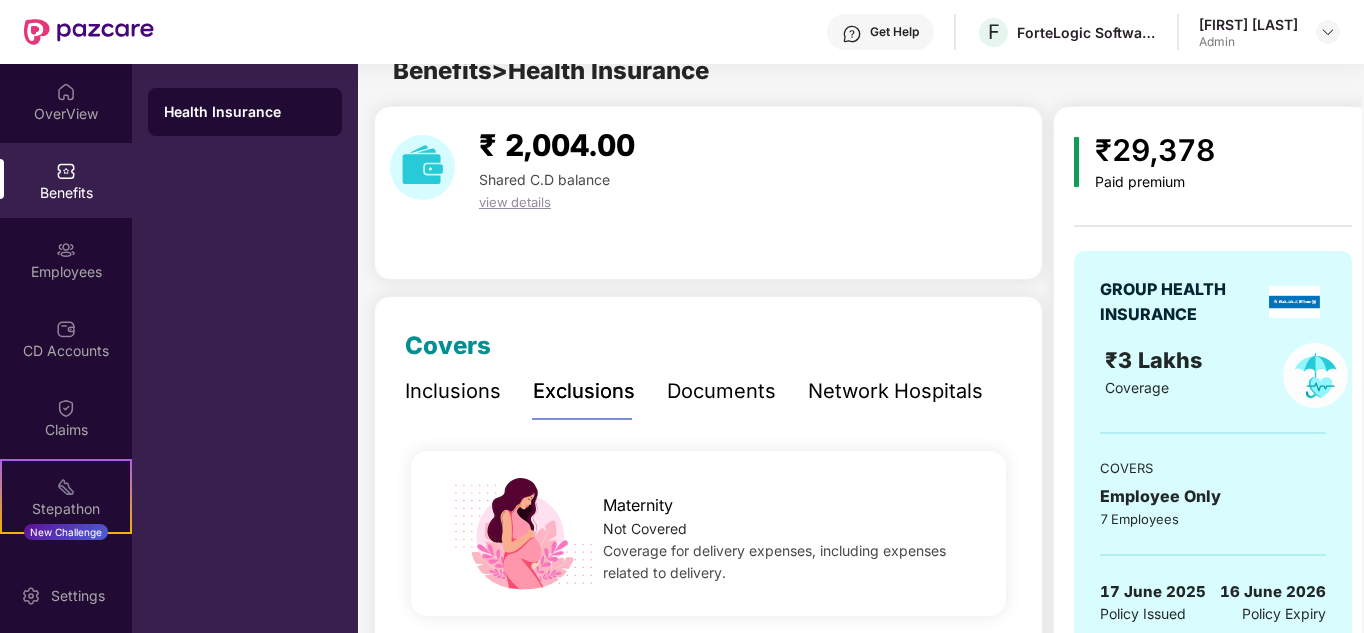 click on "Inclusions" at bounding box center (453, 391) 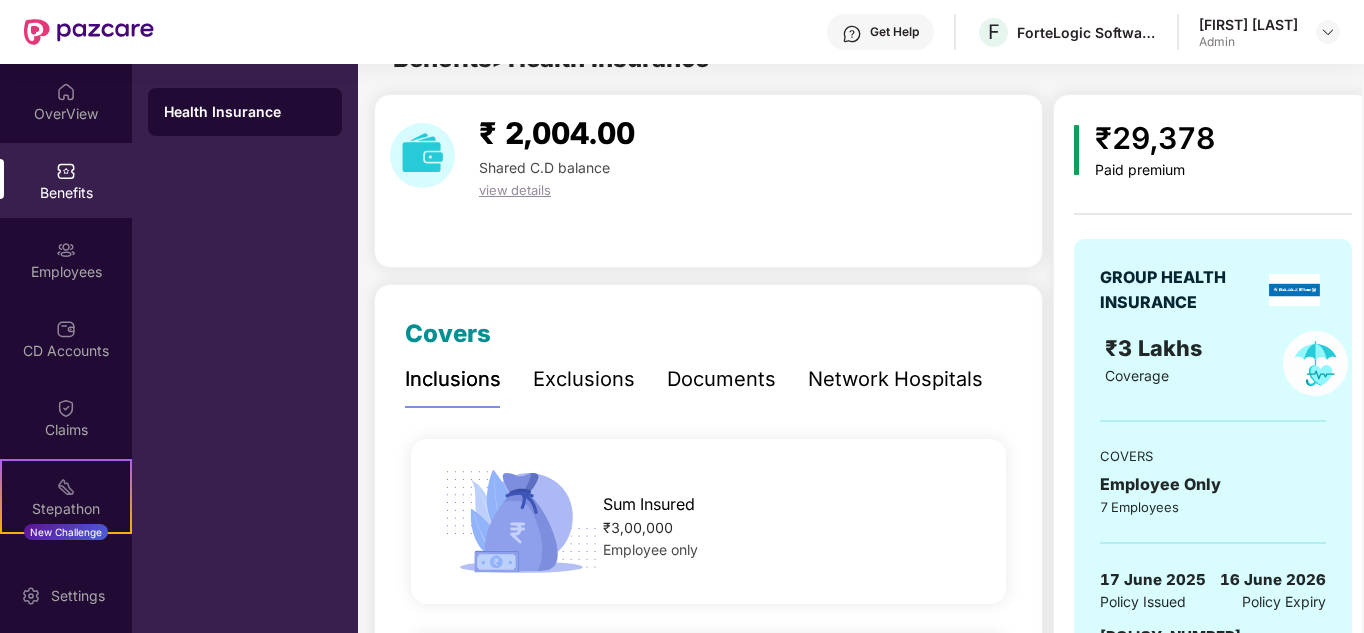 scroll, scrollTop: 0, scrollLeft: 0, axis: both 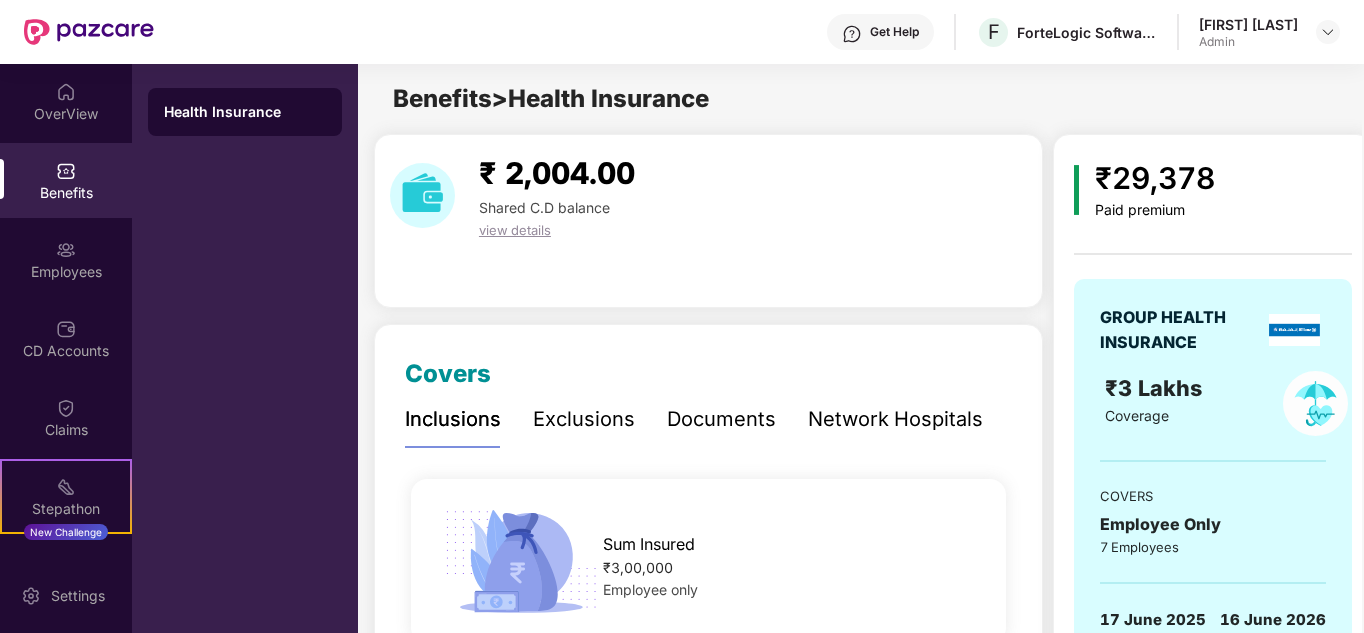 click on "Documents" at bounding box center (721, 419) 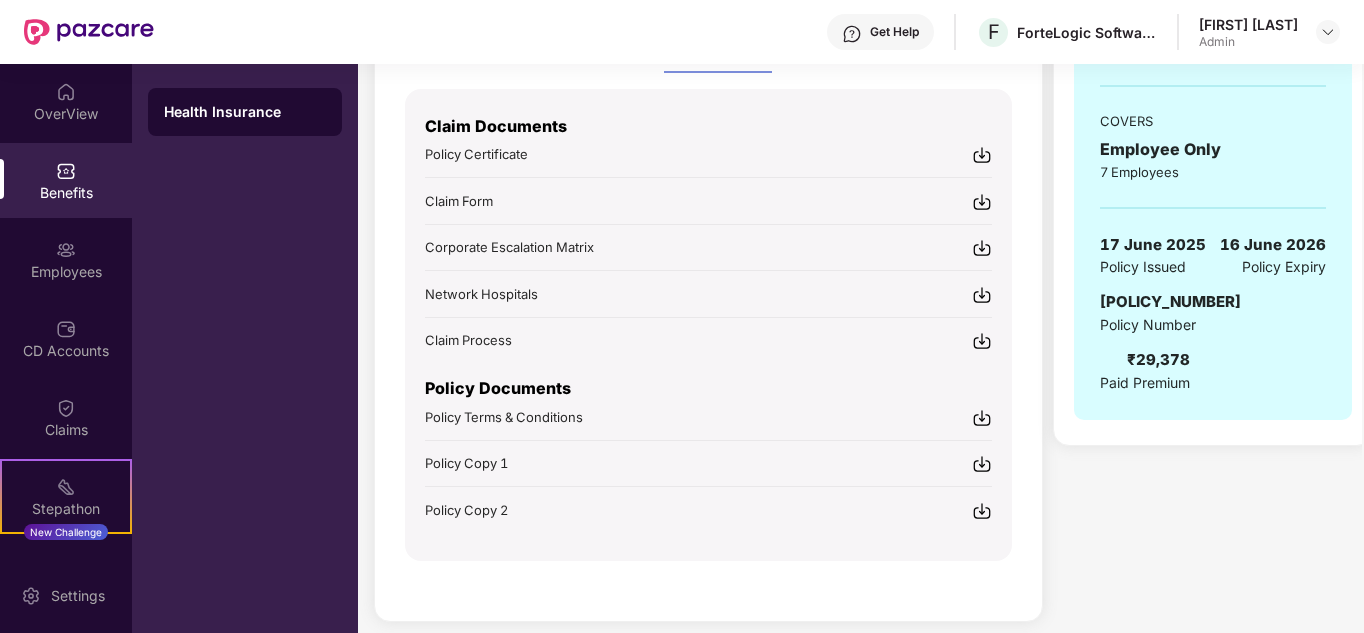 scroll, scrollTop: 396, scrollLeft: 0, axis: vertical 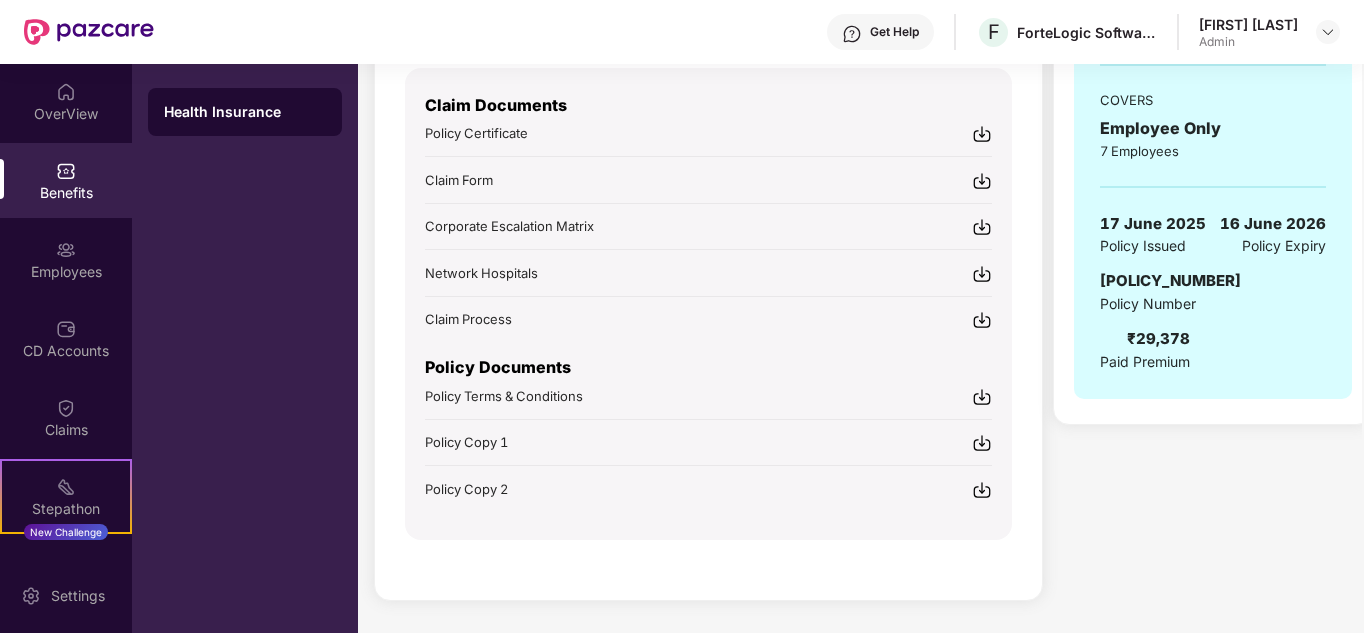 click at bounding box center [982, 490] 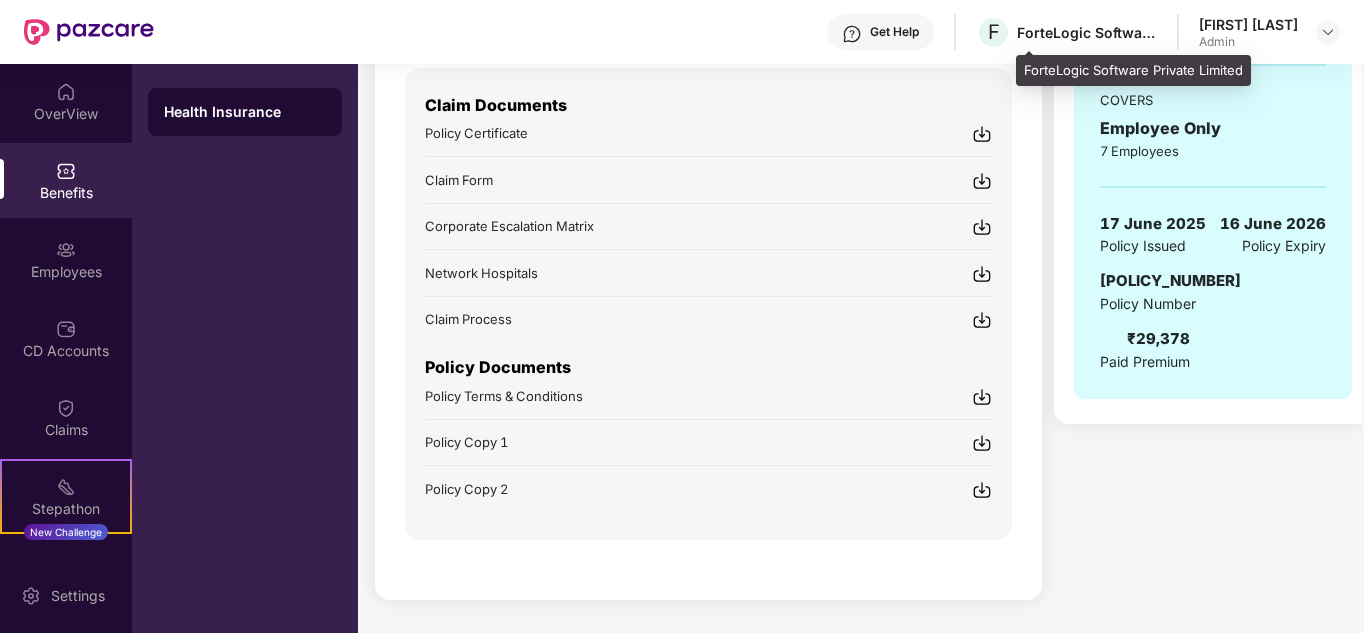 click on "ForteLogic Software Private Limited" at bounding box center (1087, 32) 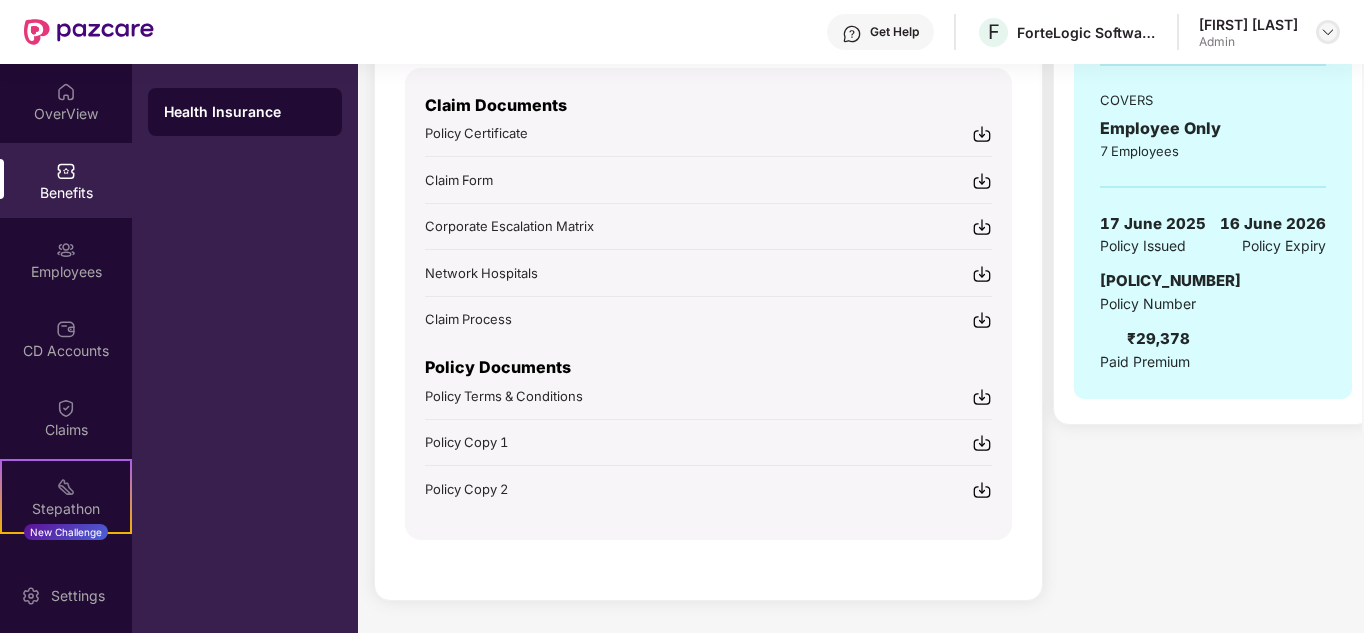 click at bounding box center (1328, 32) 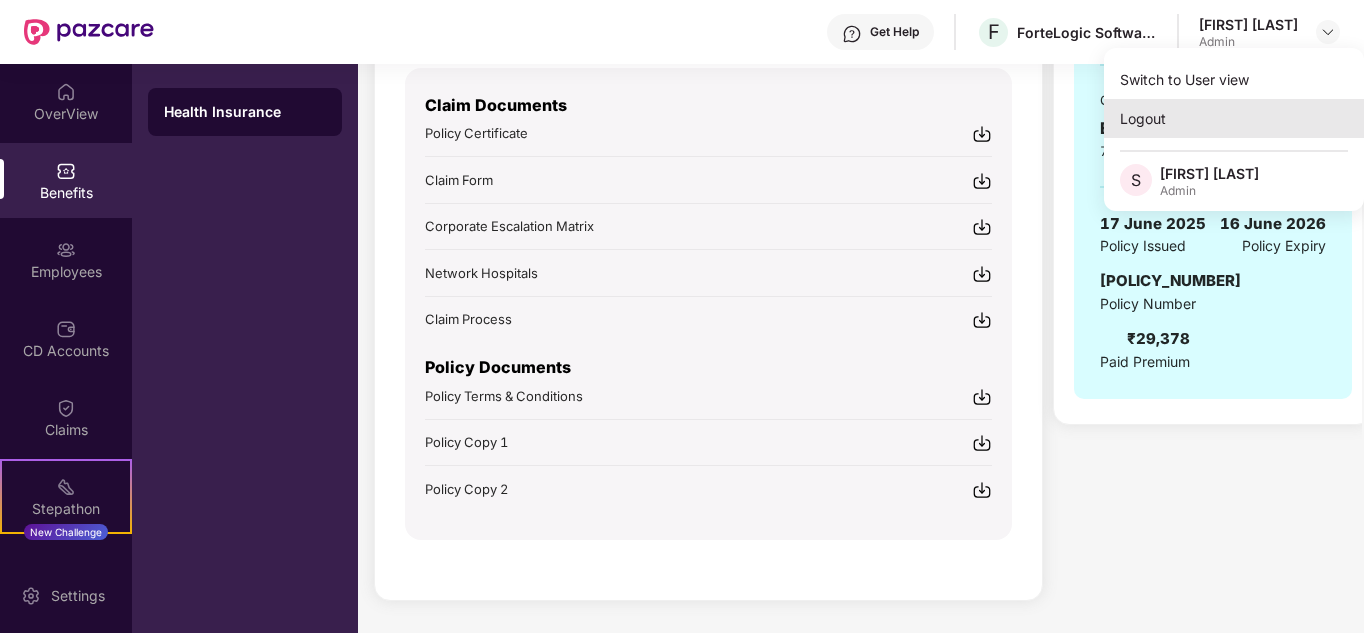 click on "Logout" at bounding box center [1234, 118] 